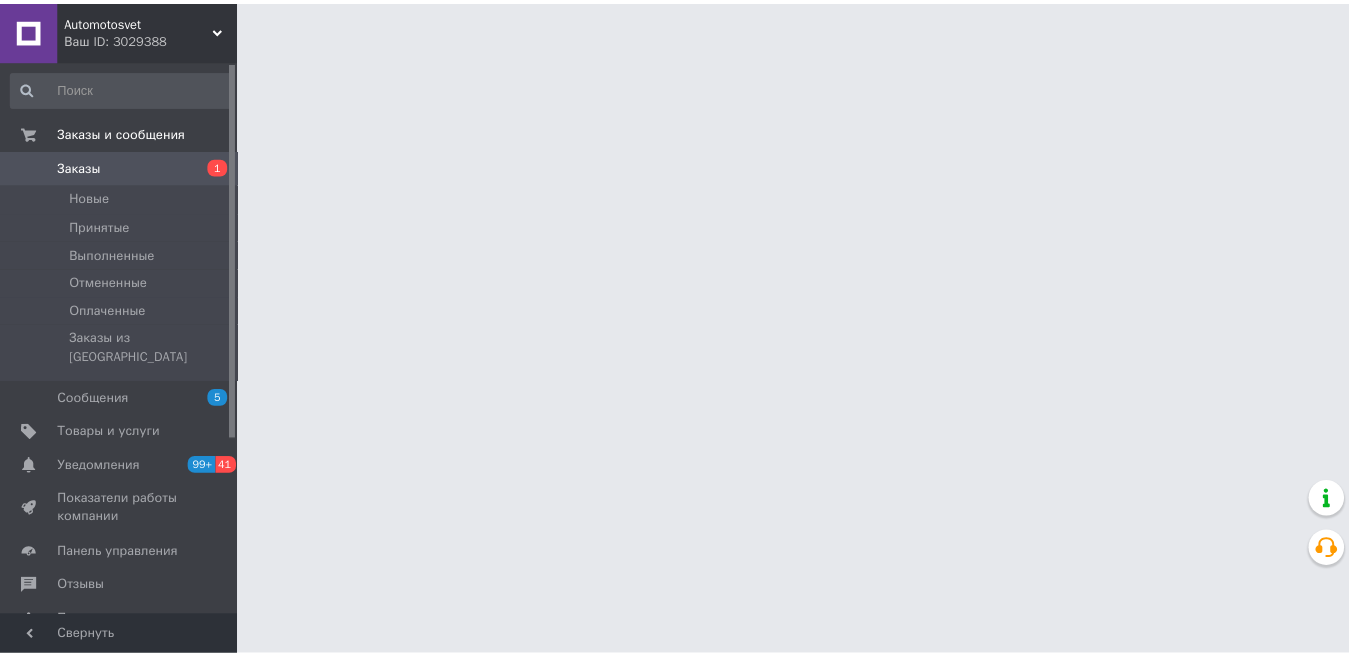 scroll, scrollTop: 0, scrollLeft: 0, axis: both 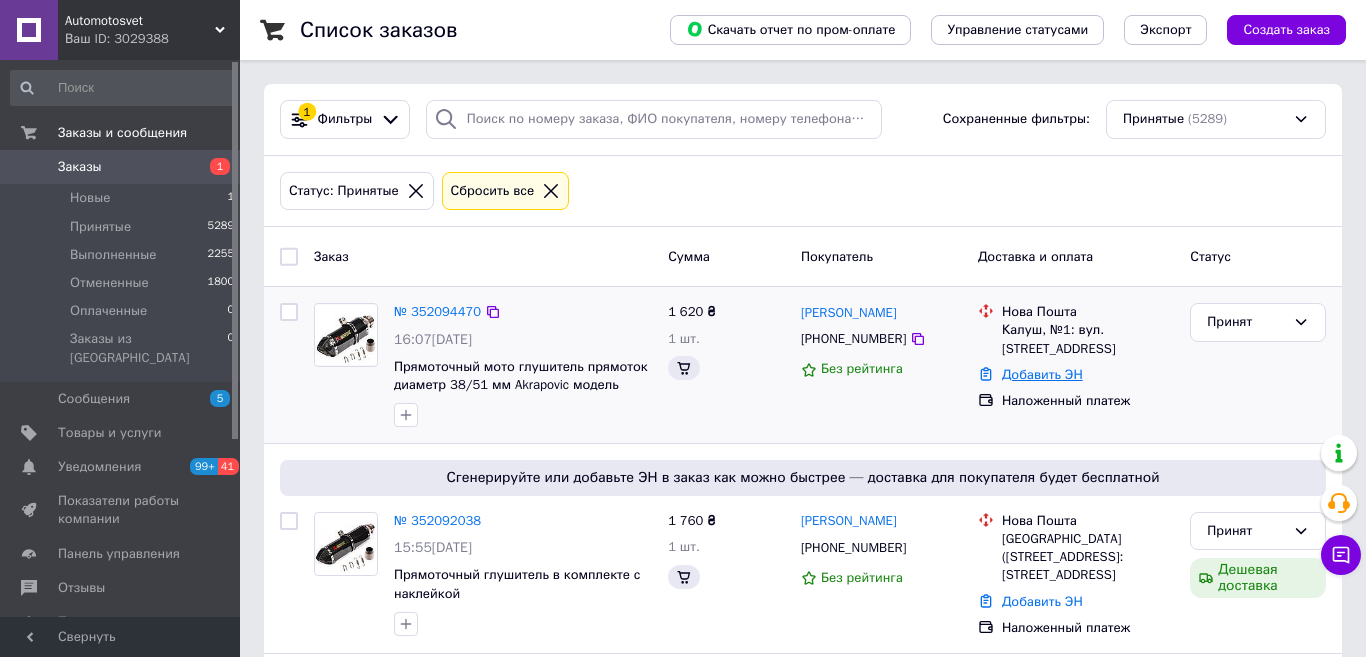 click on "Добавить ЭН" at bounding box center (1042, 374) 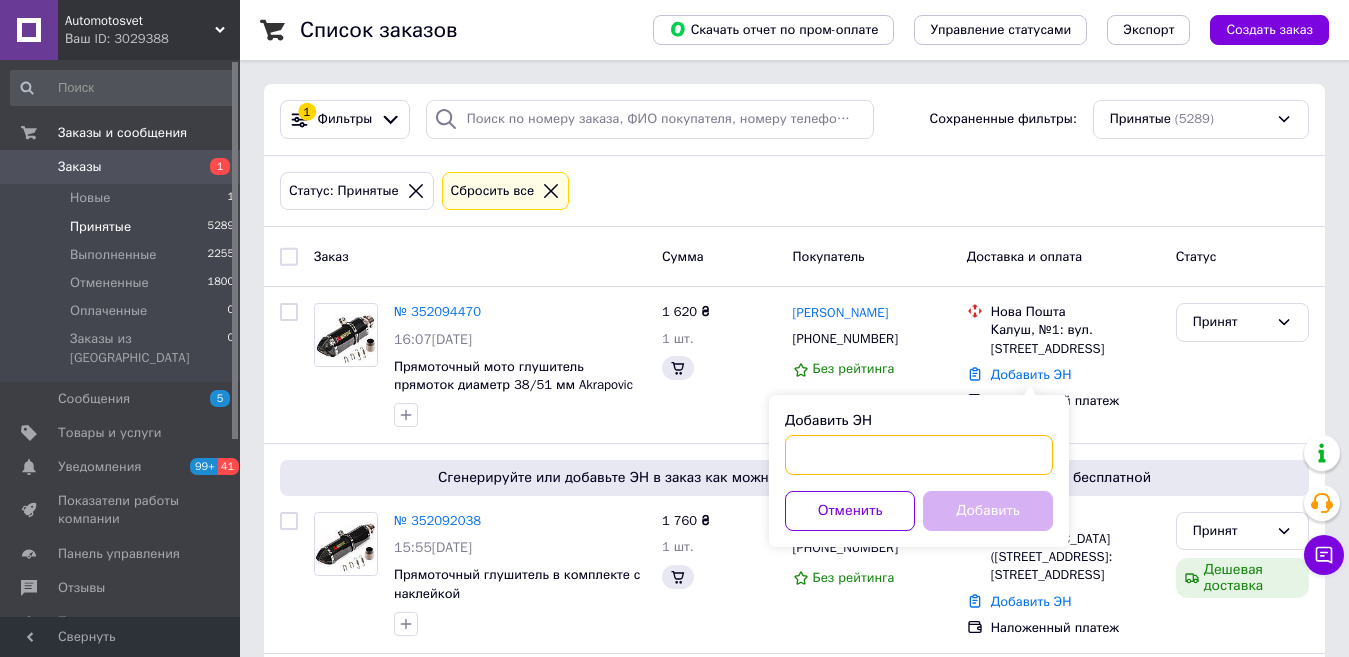 click on "Добавить ЭН" at bounding box center (919, 455) 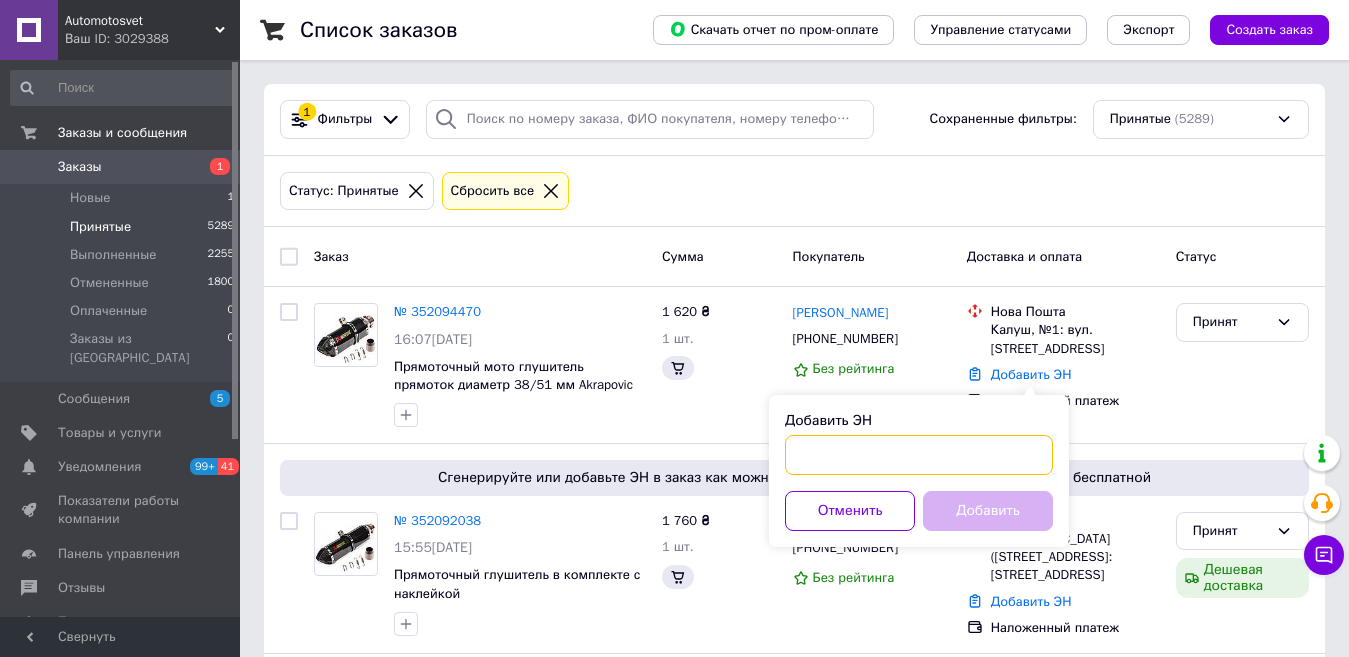 paste on "20451203348282" 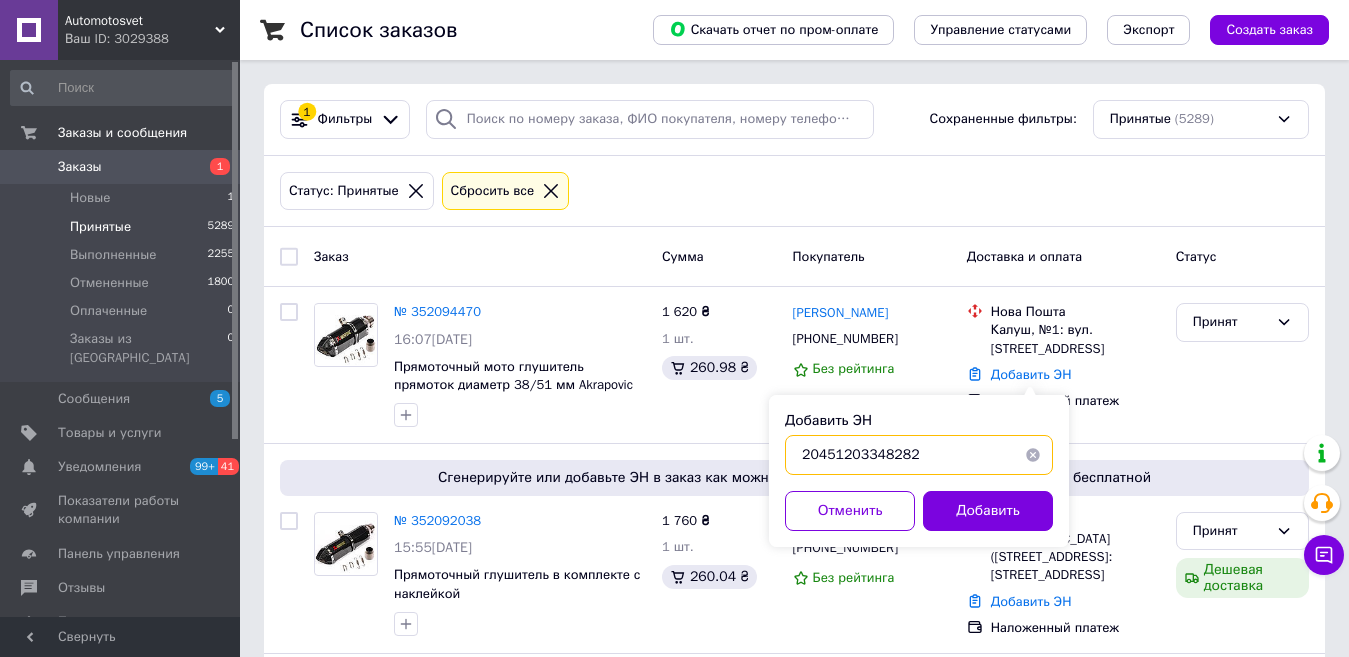 type on "20451203348282" 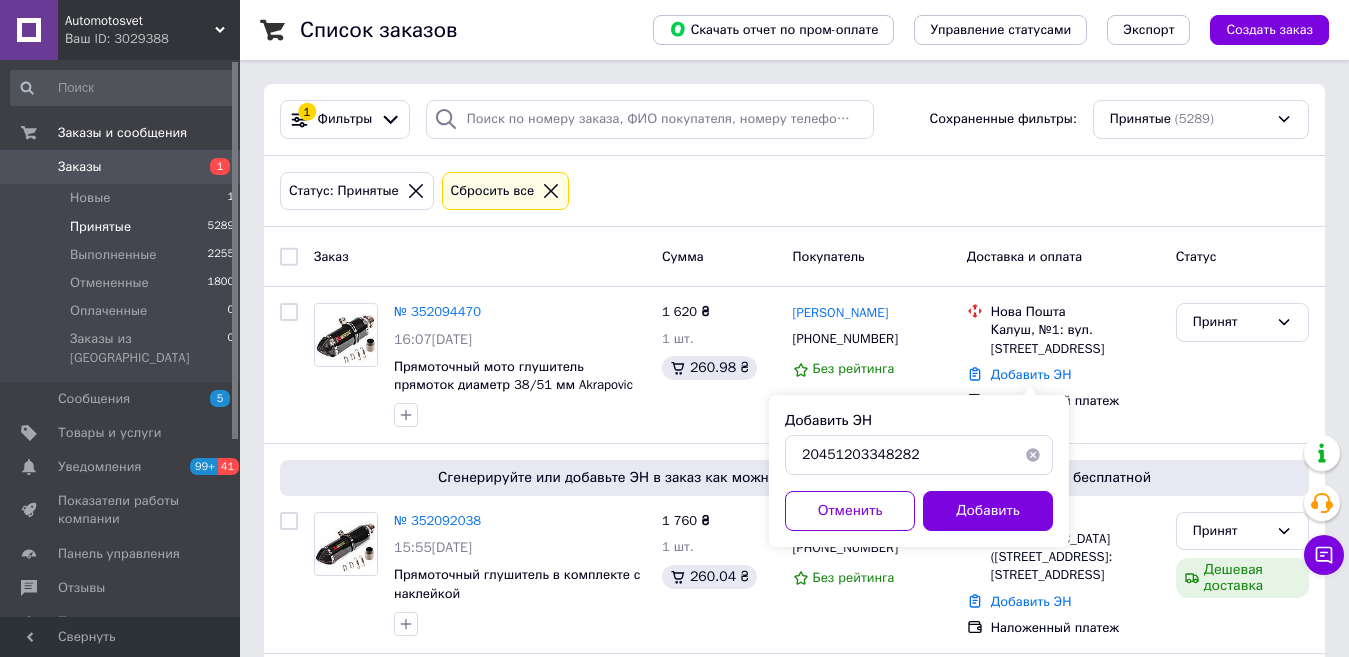 click on "Добавить" at bounding box center [988, 511] 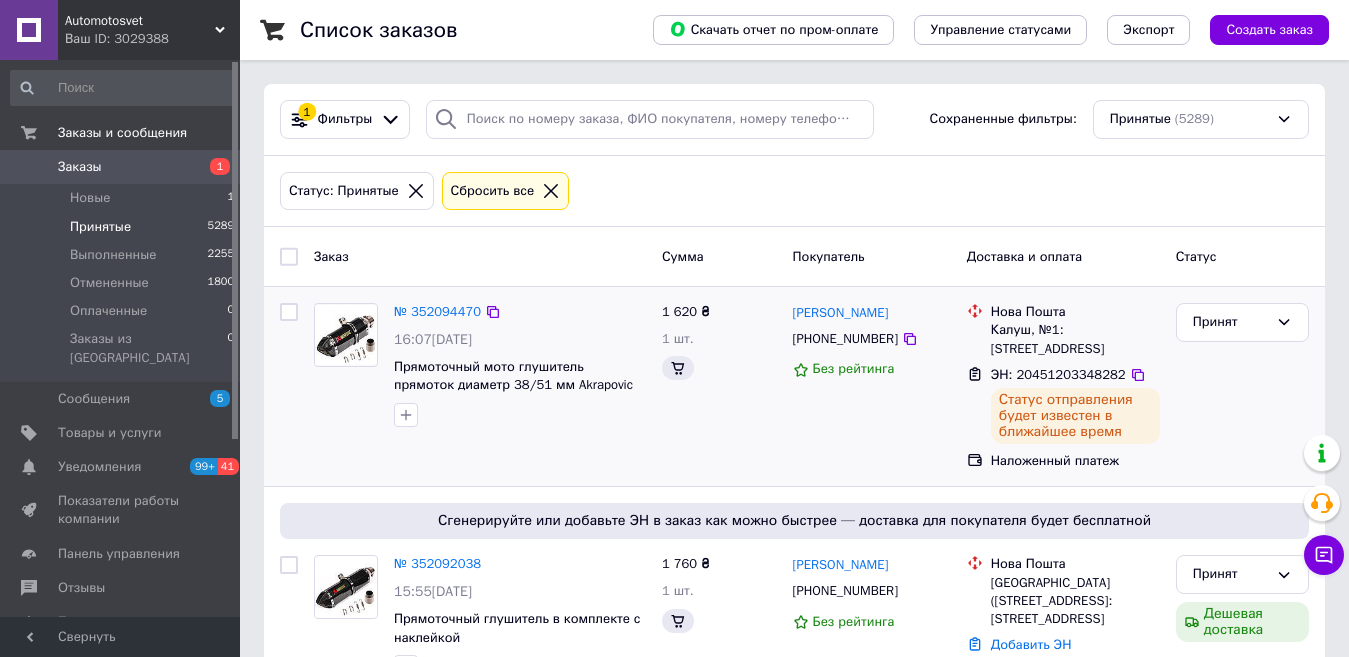click on "Сгенерируйте или добавьте ЭН в заказ как можно быстрее — доставка для покупателя будет бесплатной" at bounding box center (794, 521) 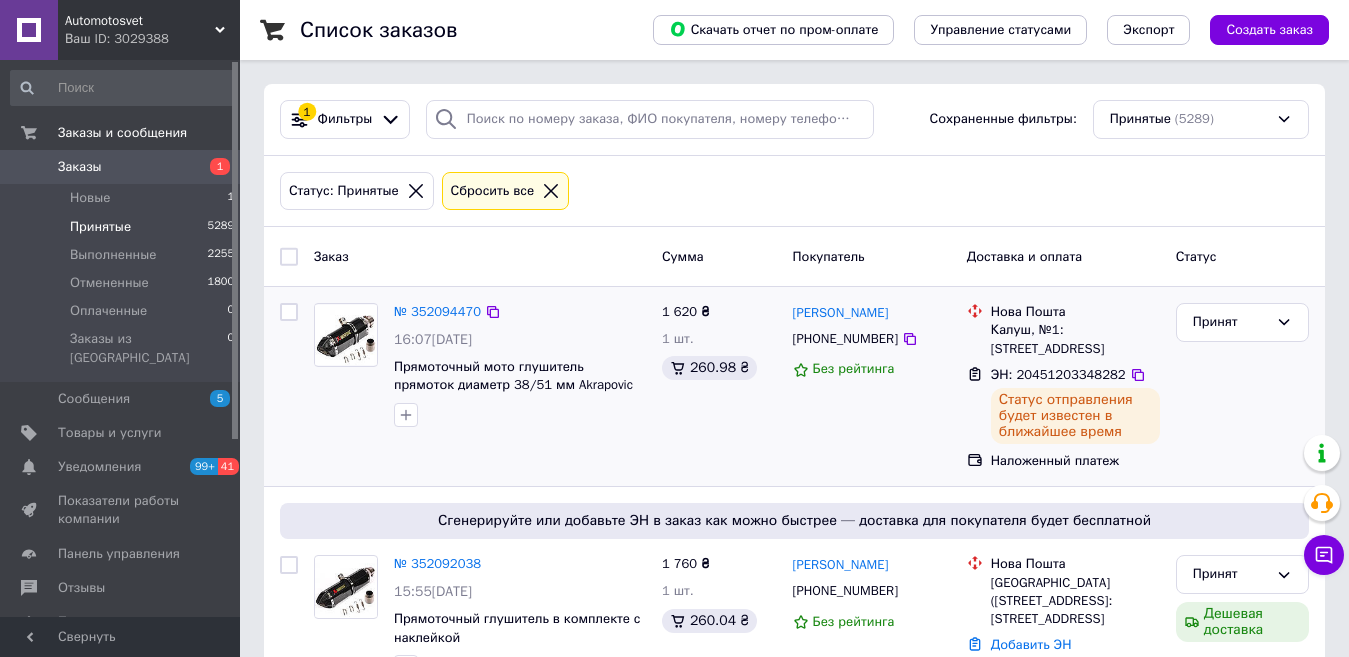 scroll, scrollTop: 200, scrollLeft: 0, axis: vertical 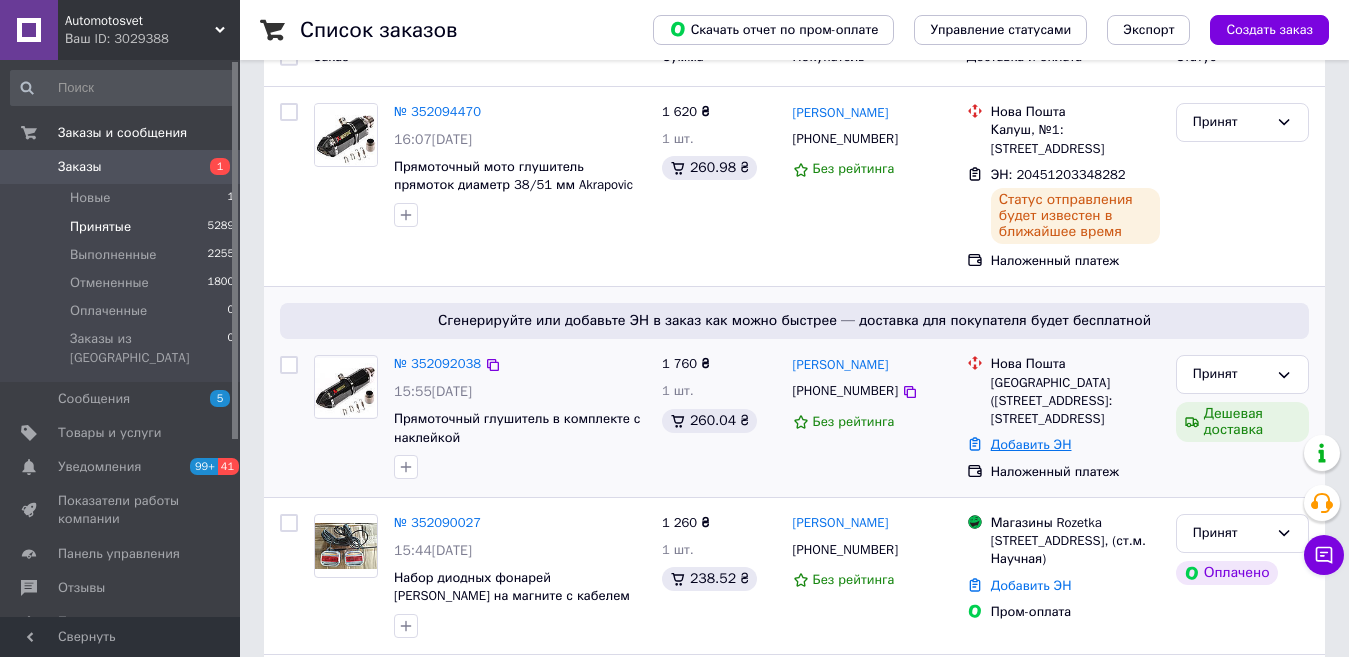 click on "Добавить ЭН" at bounding box center [1031, 444] 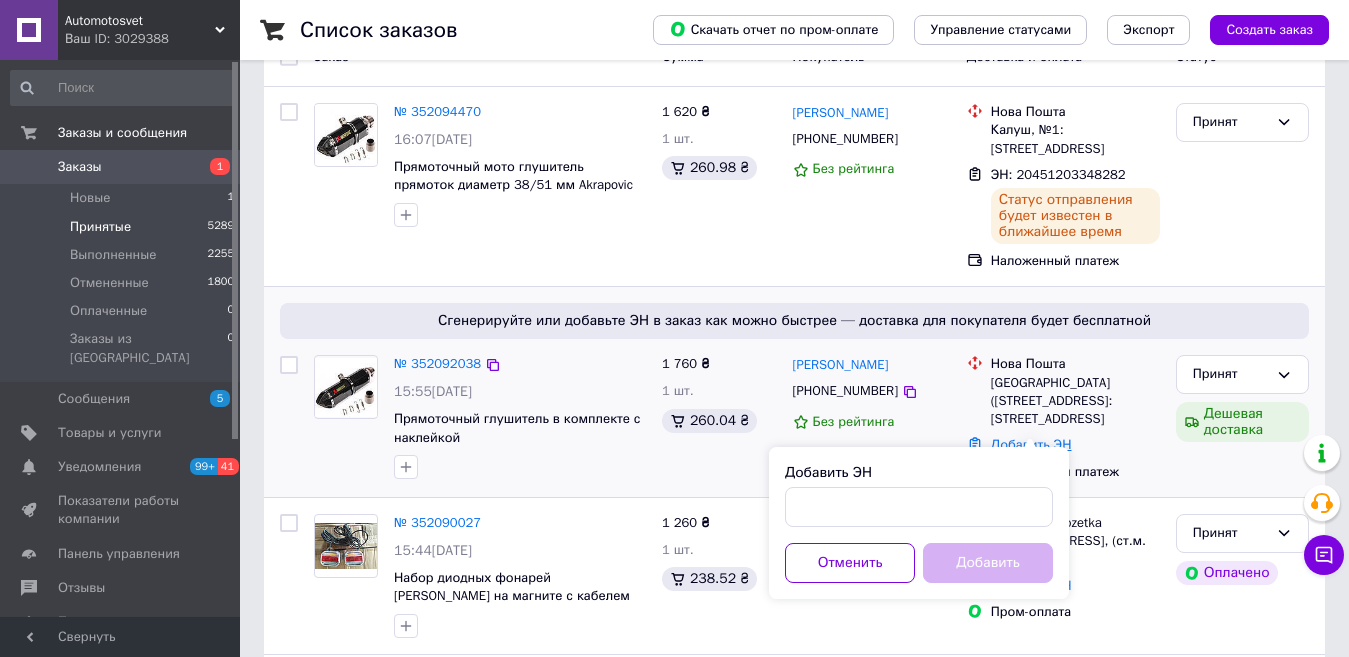 click on "Добавить ЭН" at bounding box center (1031, 444) 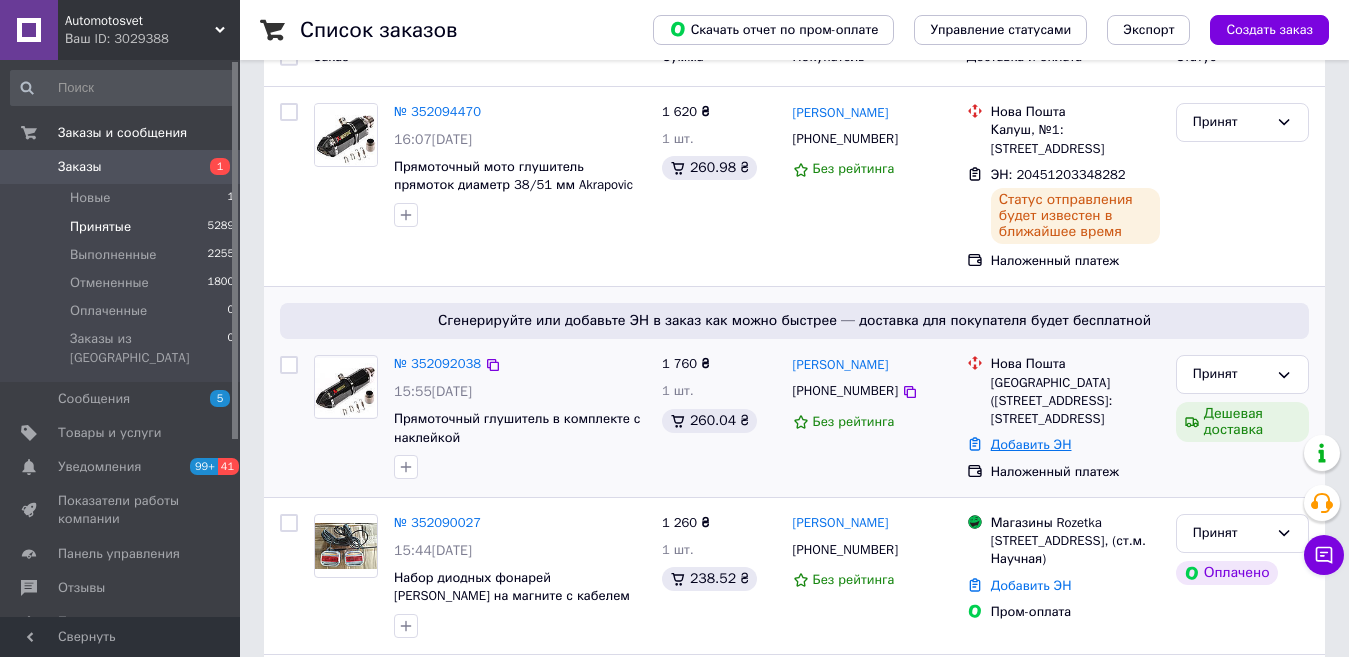 click on "Добавить ЭН" at bounding box center (1031, 444) 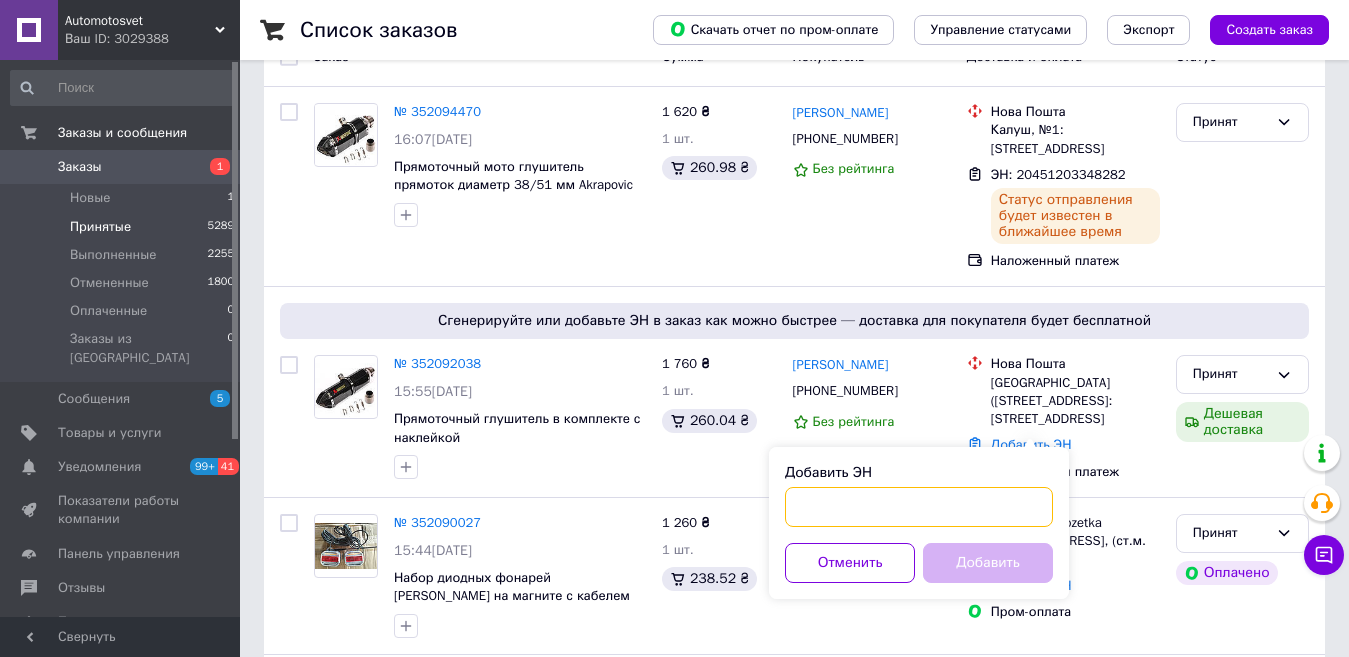 click on "Добавить ЭН" at bounding box center [919, 507] 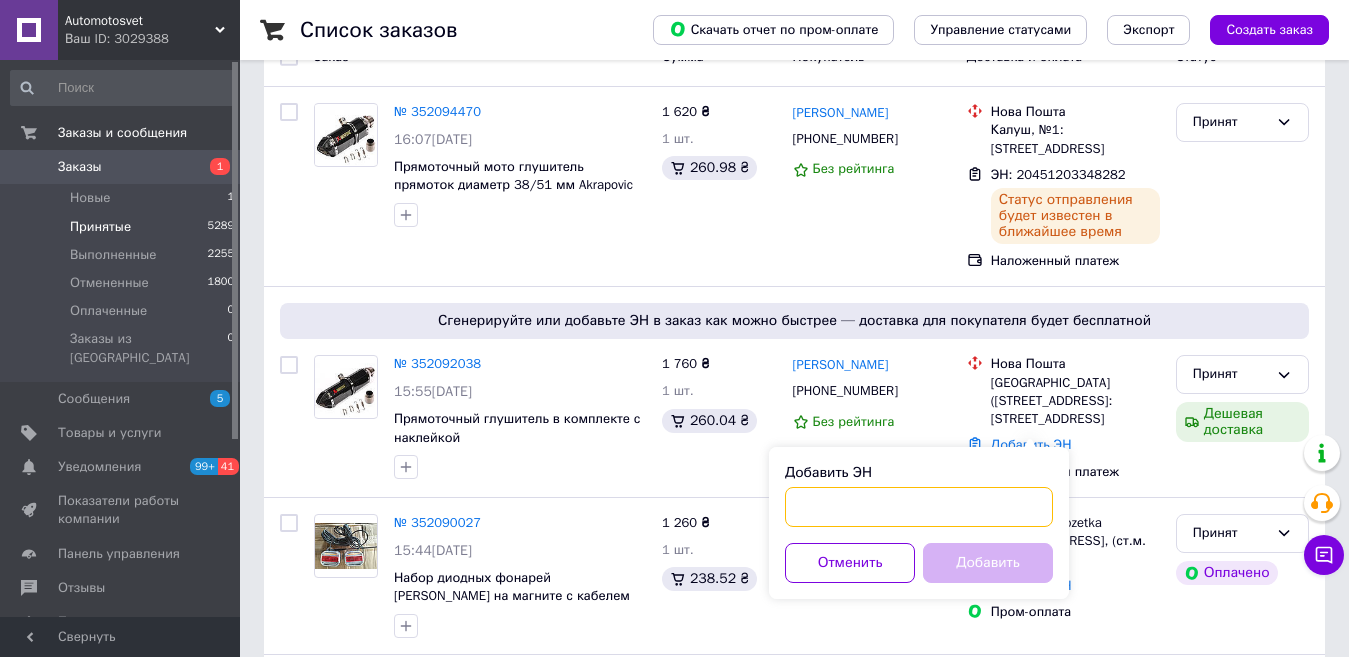 paste on "20451203350458" 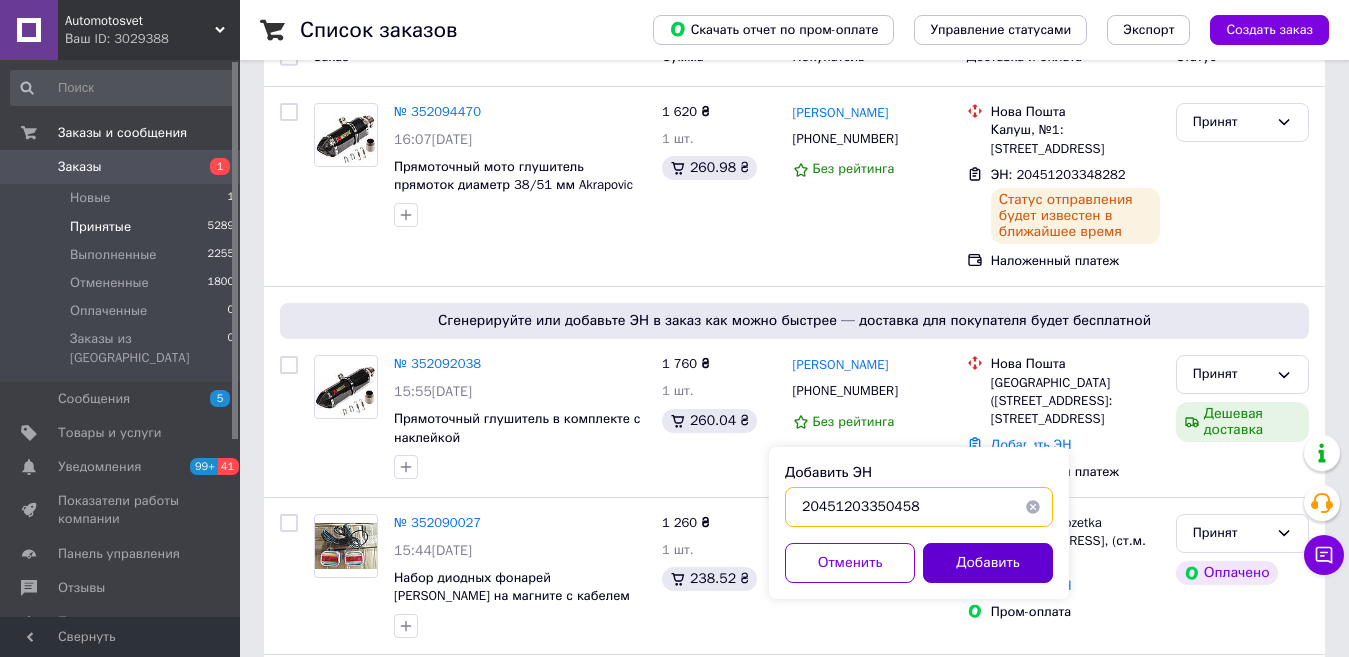 scroll, scrollTop: 400, scrollLeft: 0, axis: vertical 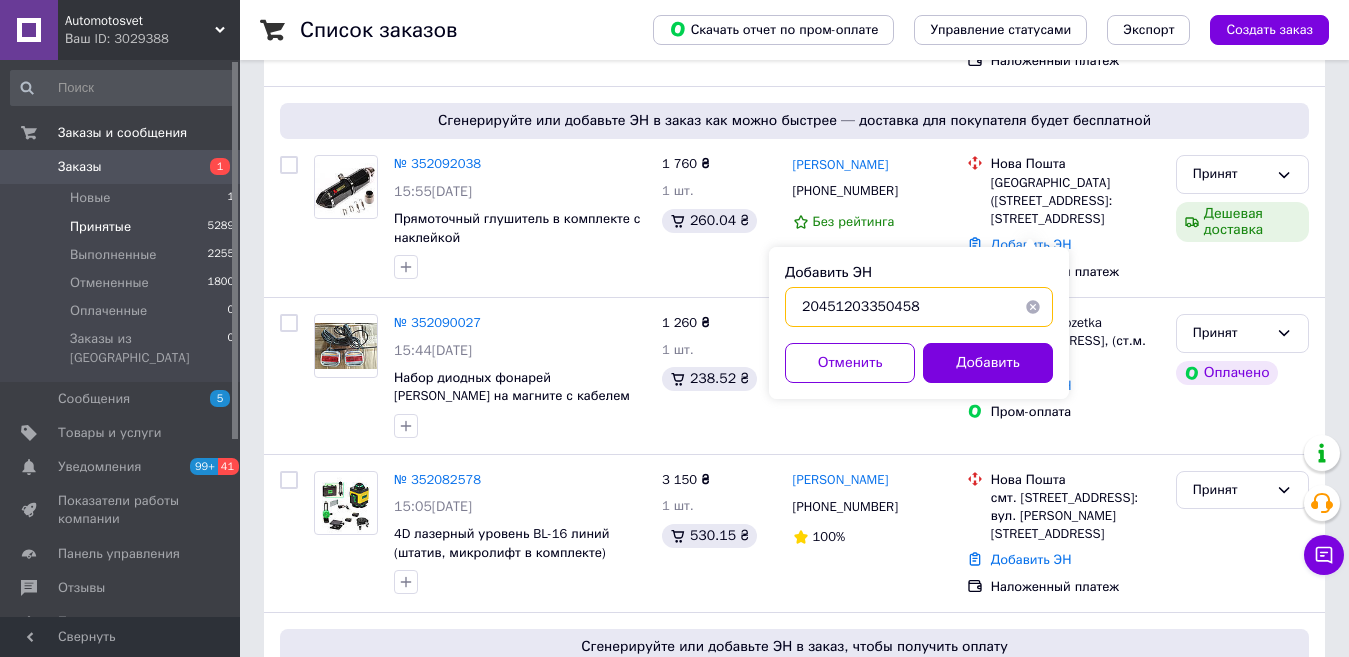 type on "20451203350458" 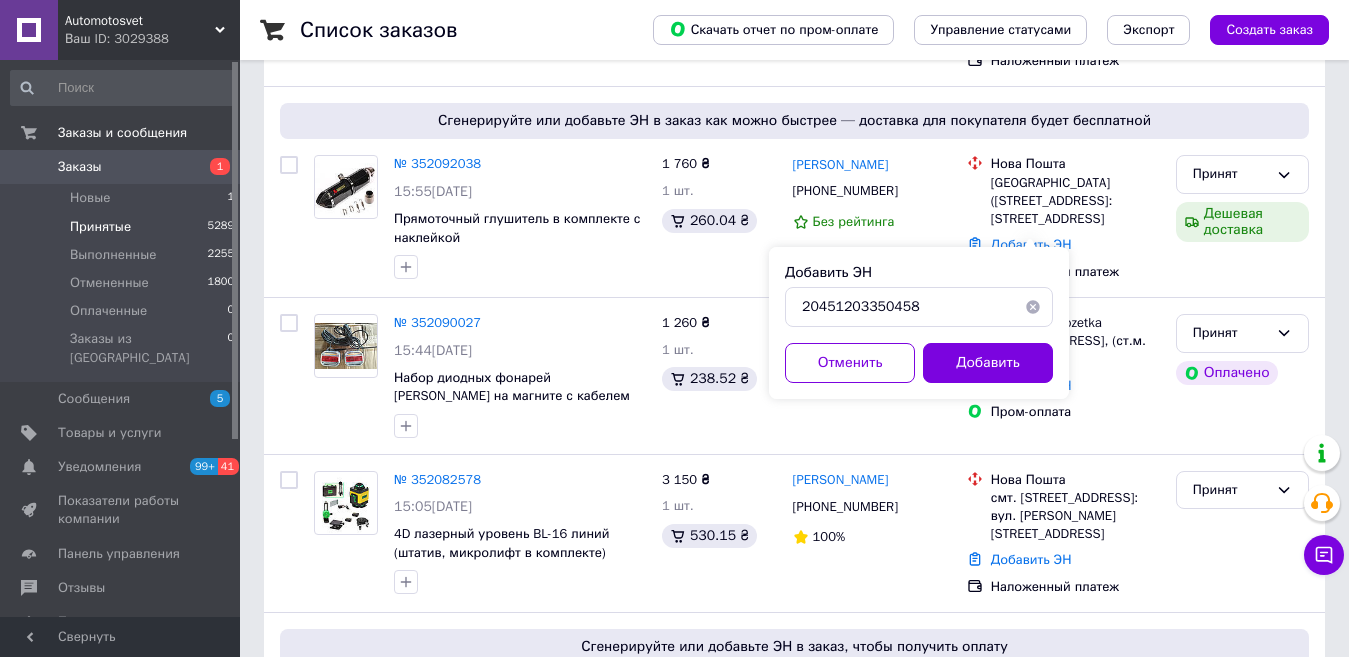 click on "Добавить" at bounding box center [988, 363] 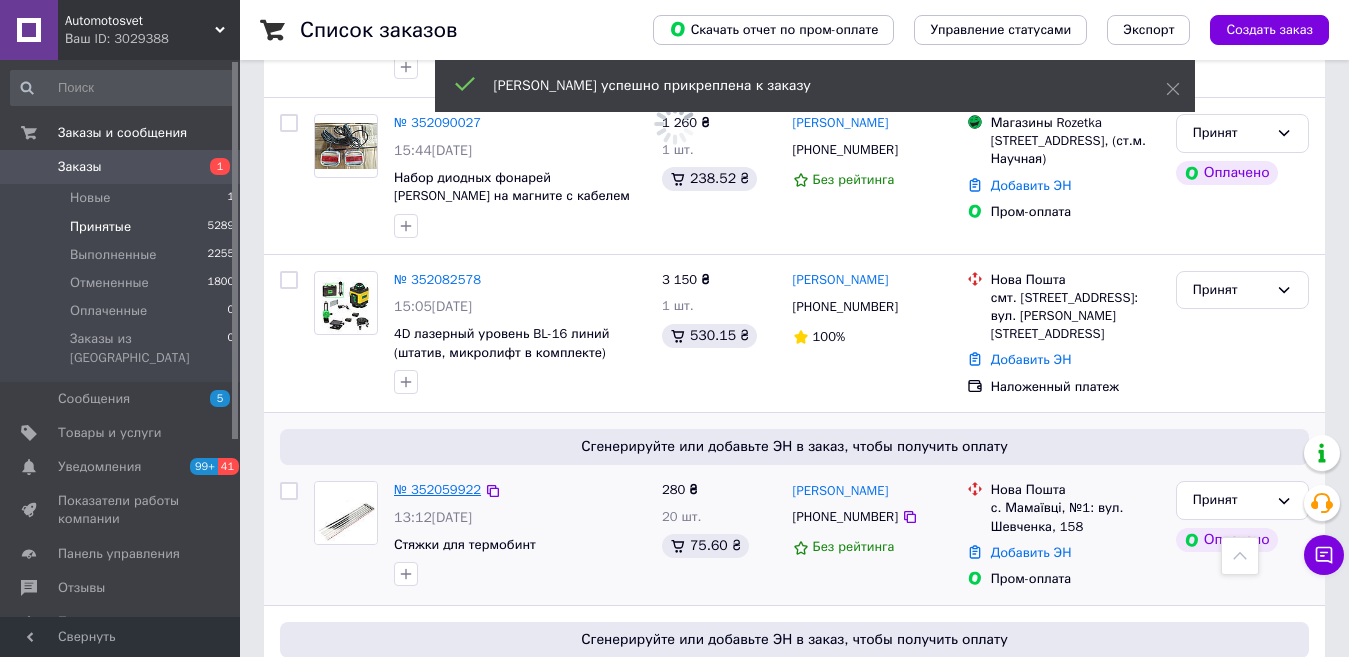 scroll, scrollTop: 700, scrollLeft: 0, axis: vertical 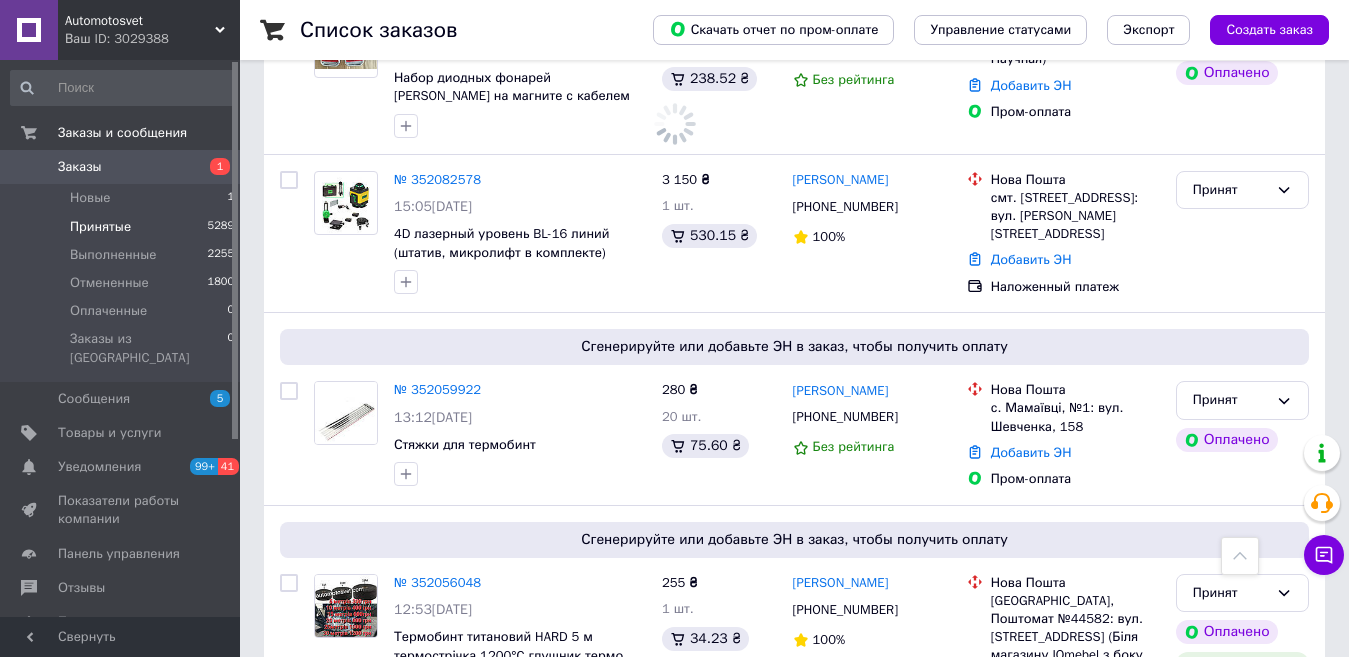 click on "№ 352059922" at bounding box center [437, 389] 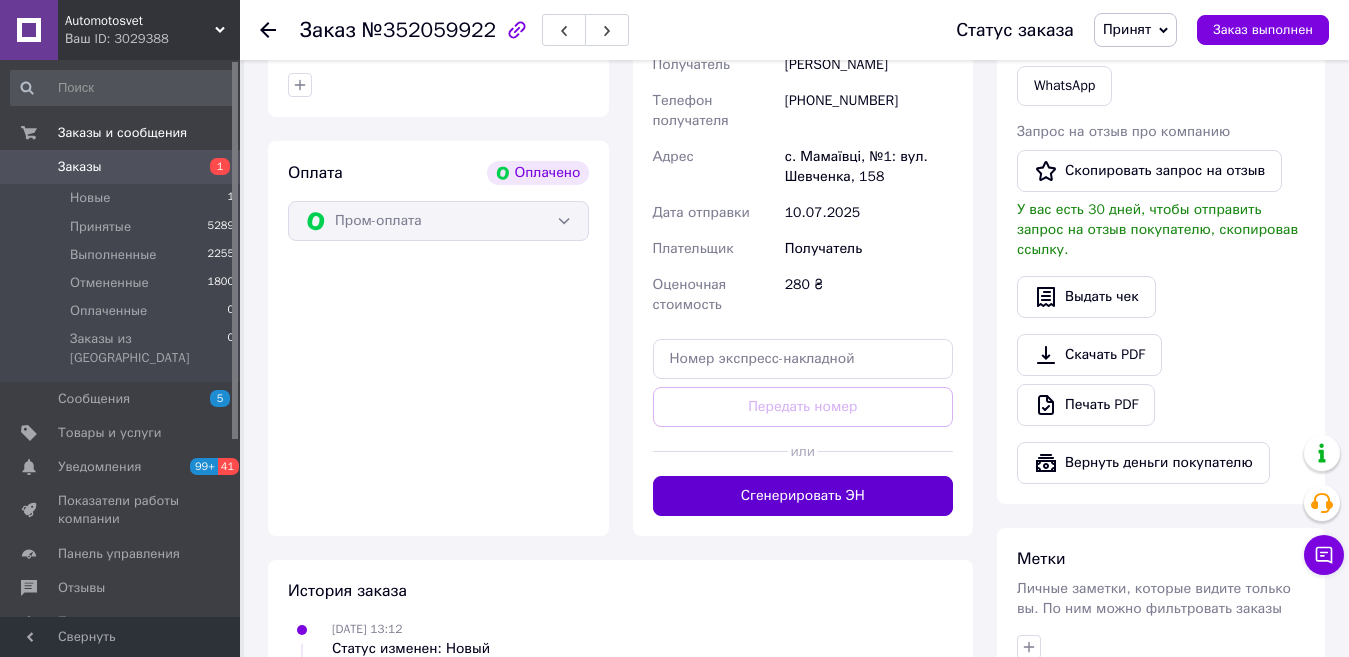 scroll, scrollTop: 626, scrollLeft: 0, axis: vertical 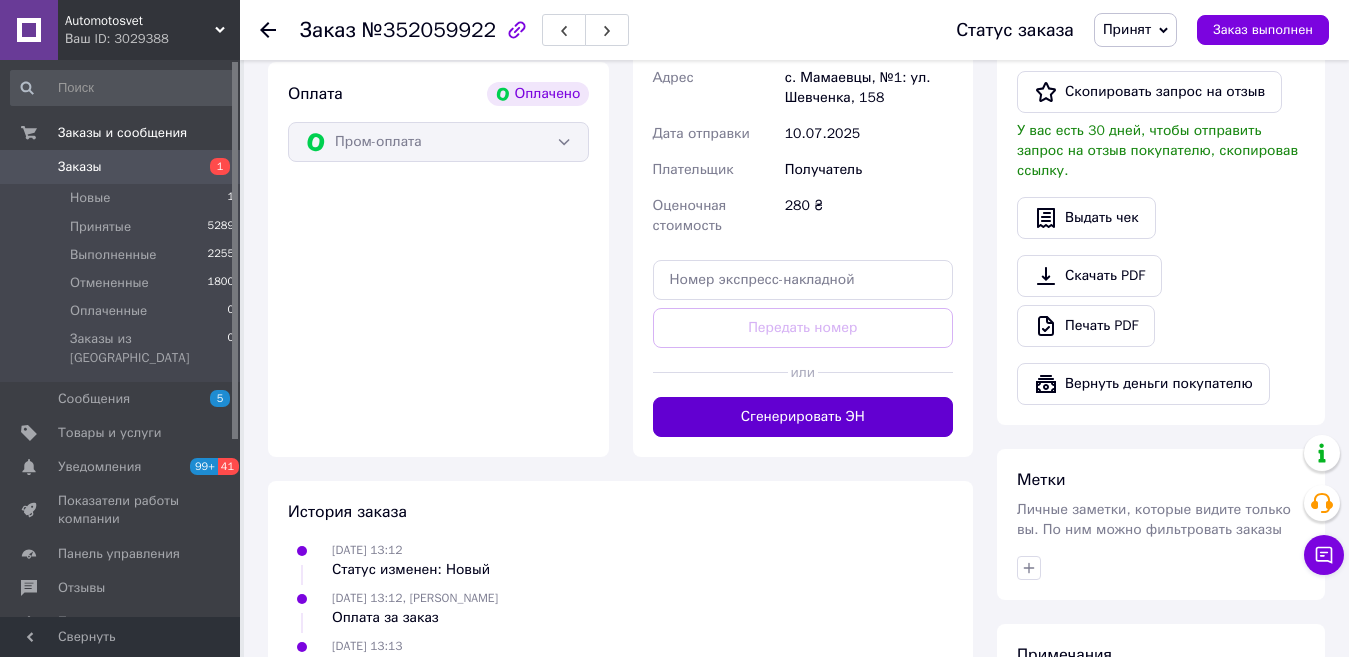 click on "Сгенерировать ЭН" at bounding box center [803, 417] 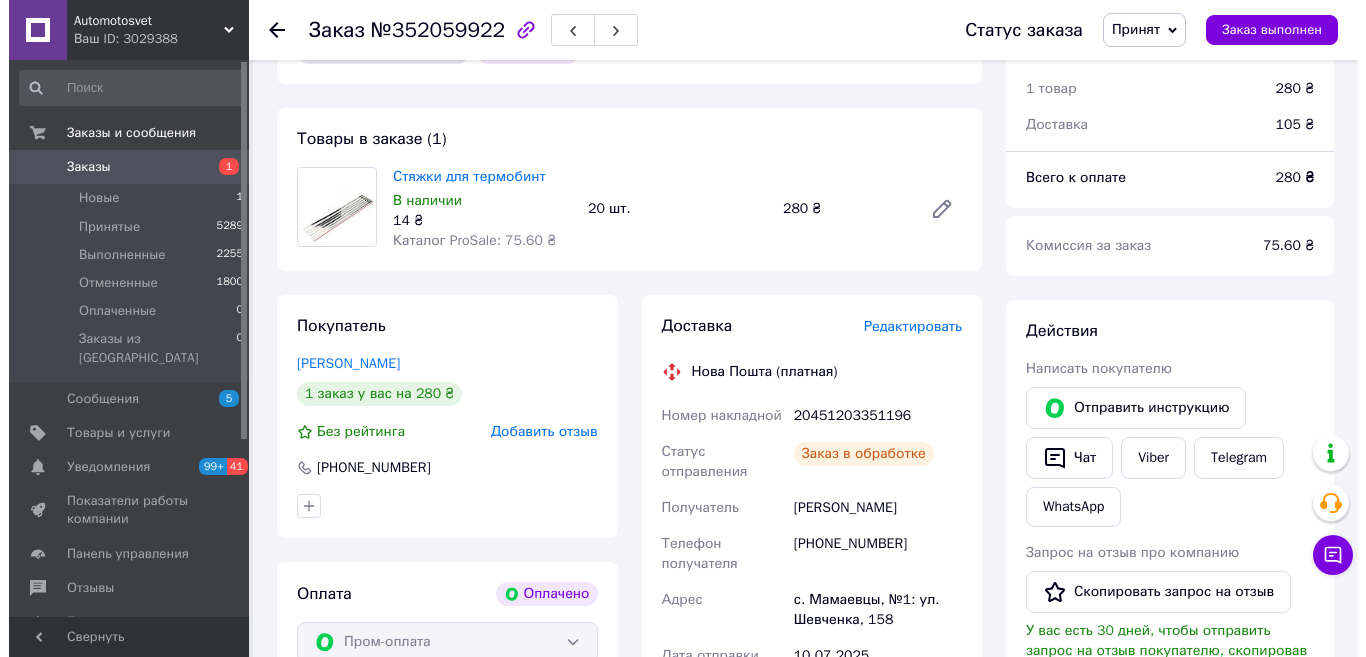 scroll, scrollTop: 0, scrollLeft: 0, axis: both 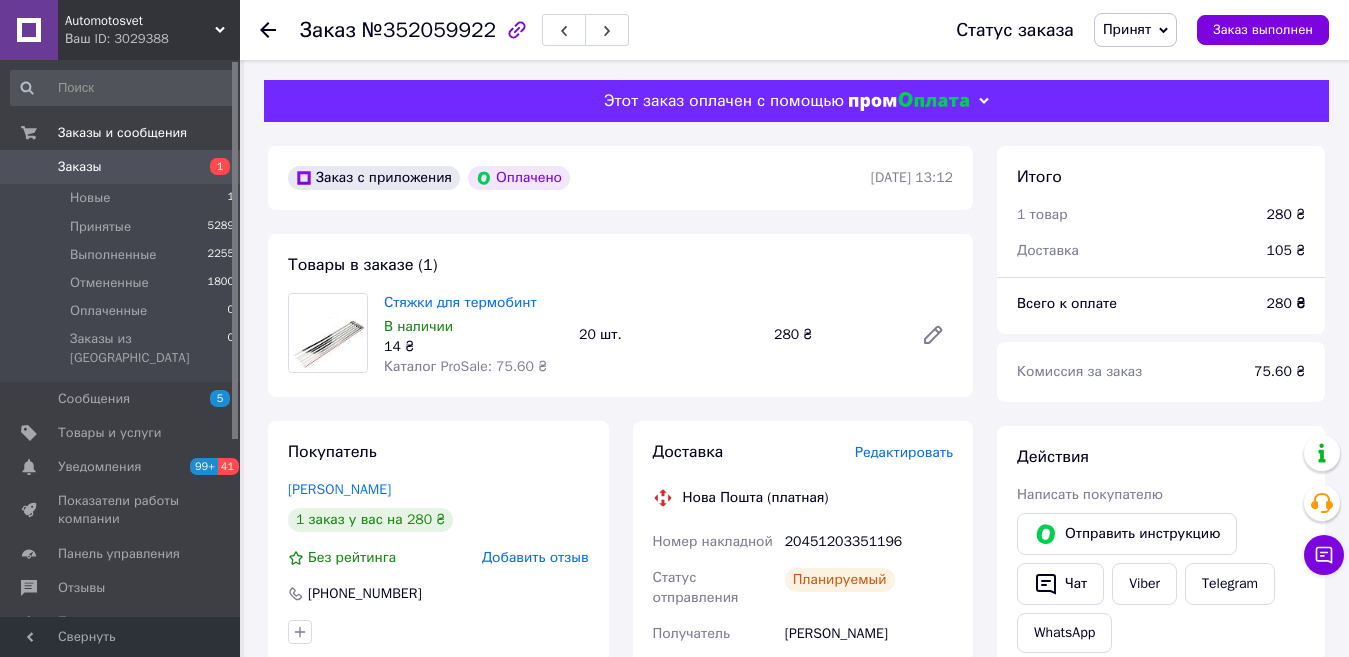 click 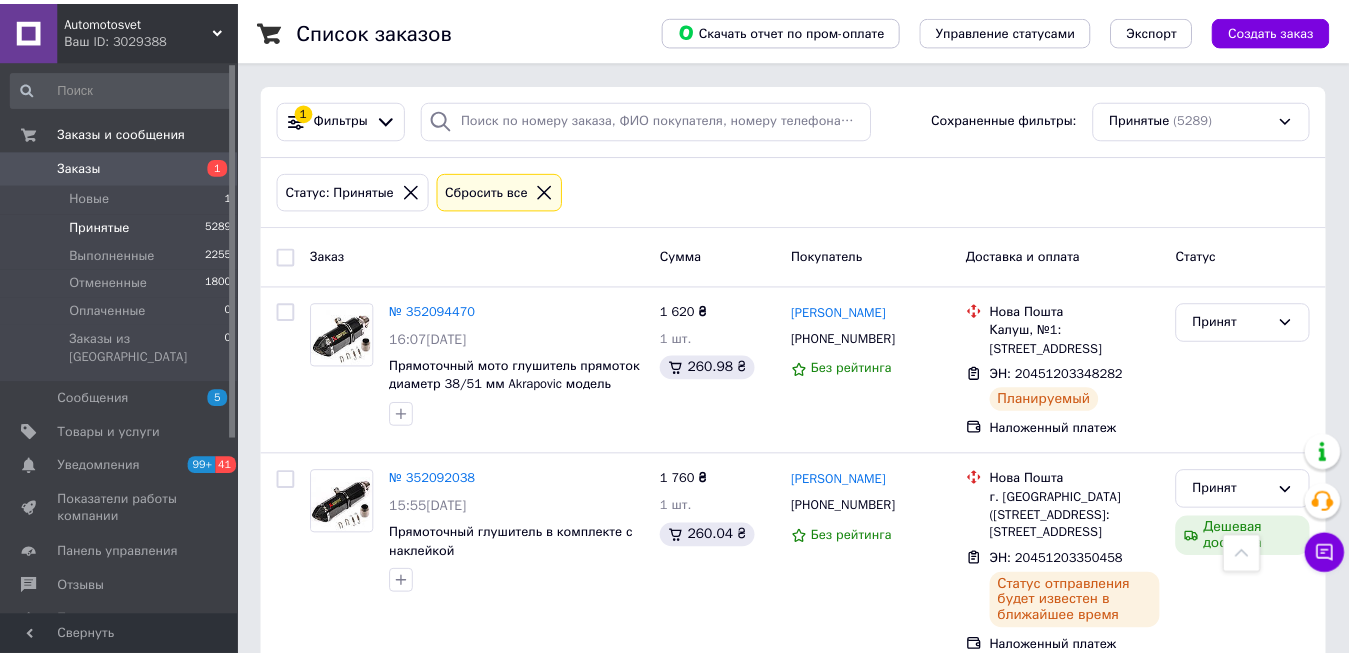 scroll, scrollTop: 713, scrollLeft: 0, axis: vertical 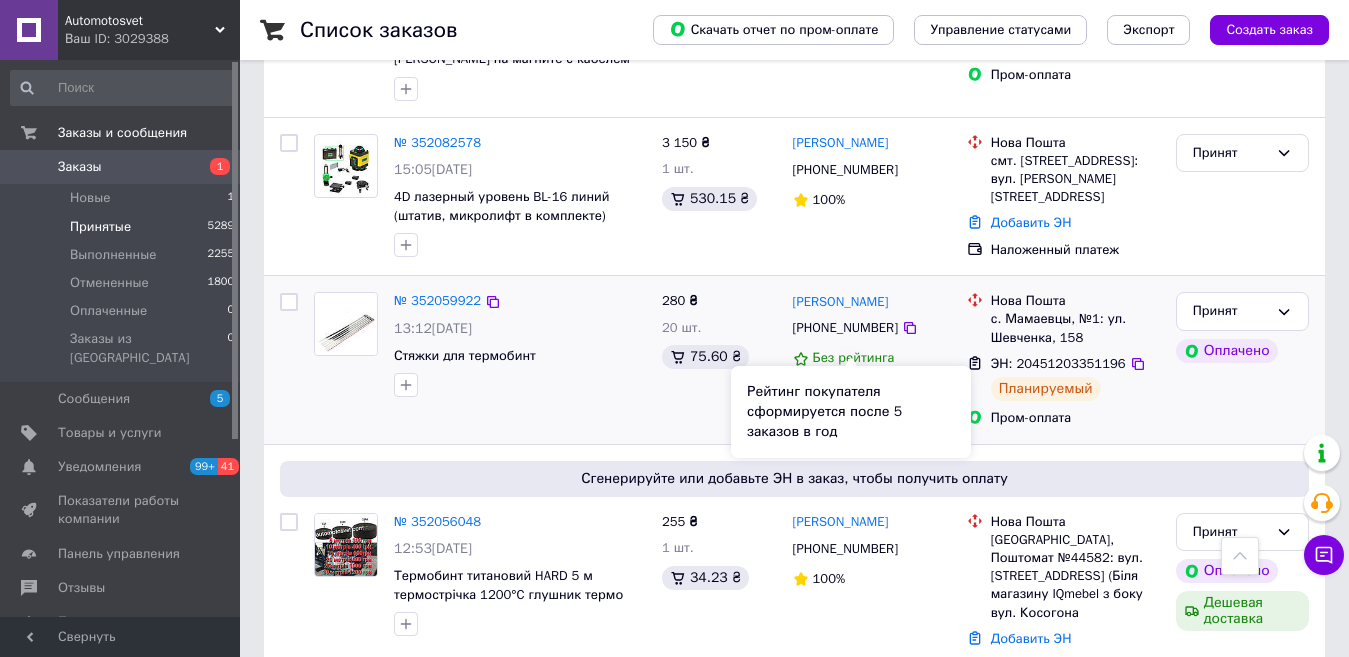 click at bounding box center [520, 385] 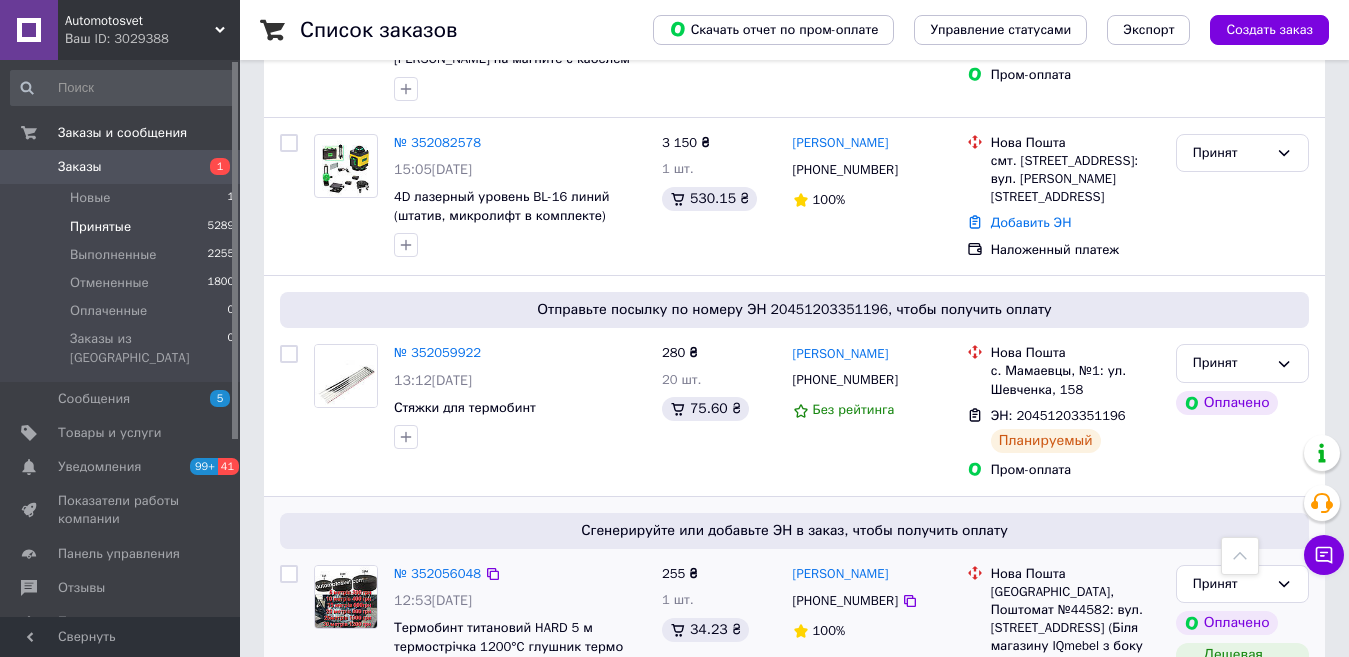 scroll, scrollTop: 900, scrollLeft: 0, axis: vertical 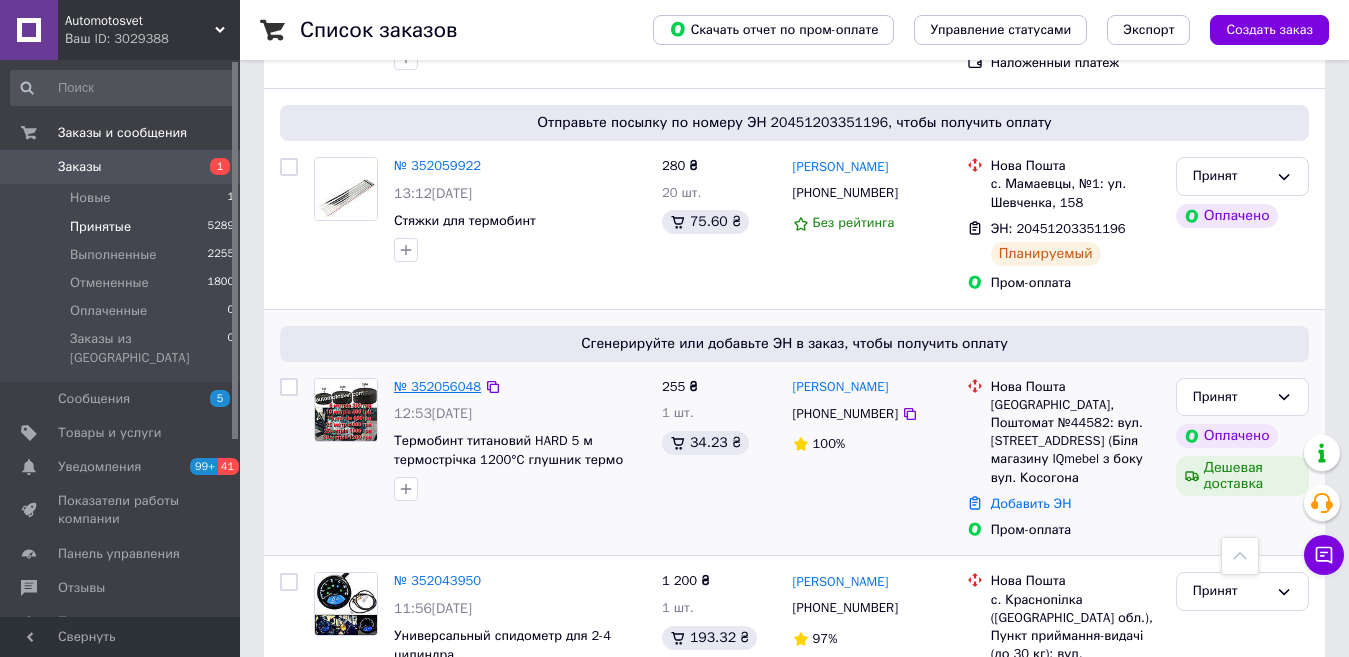 click on "№ 352056048" at bounding box center [437, 386] 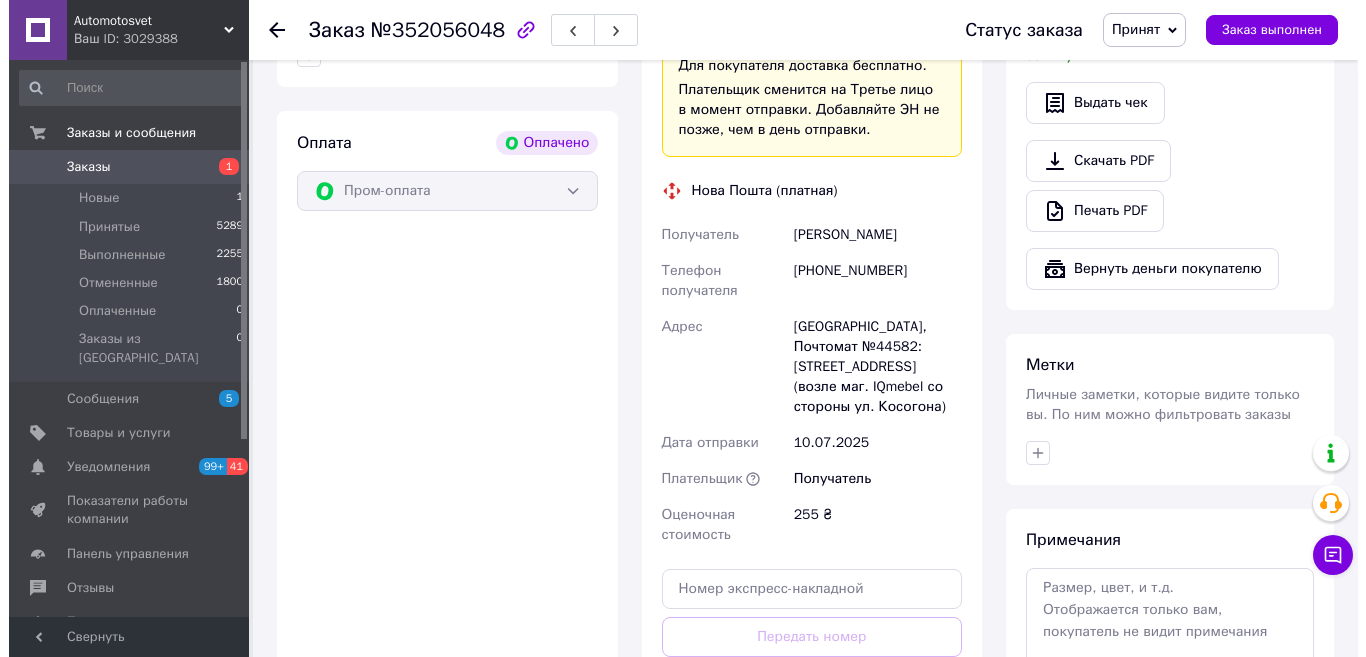 scroll, scrollTop: 926, scrollLeft: 0, axis: vertical 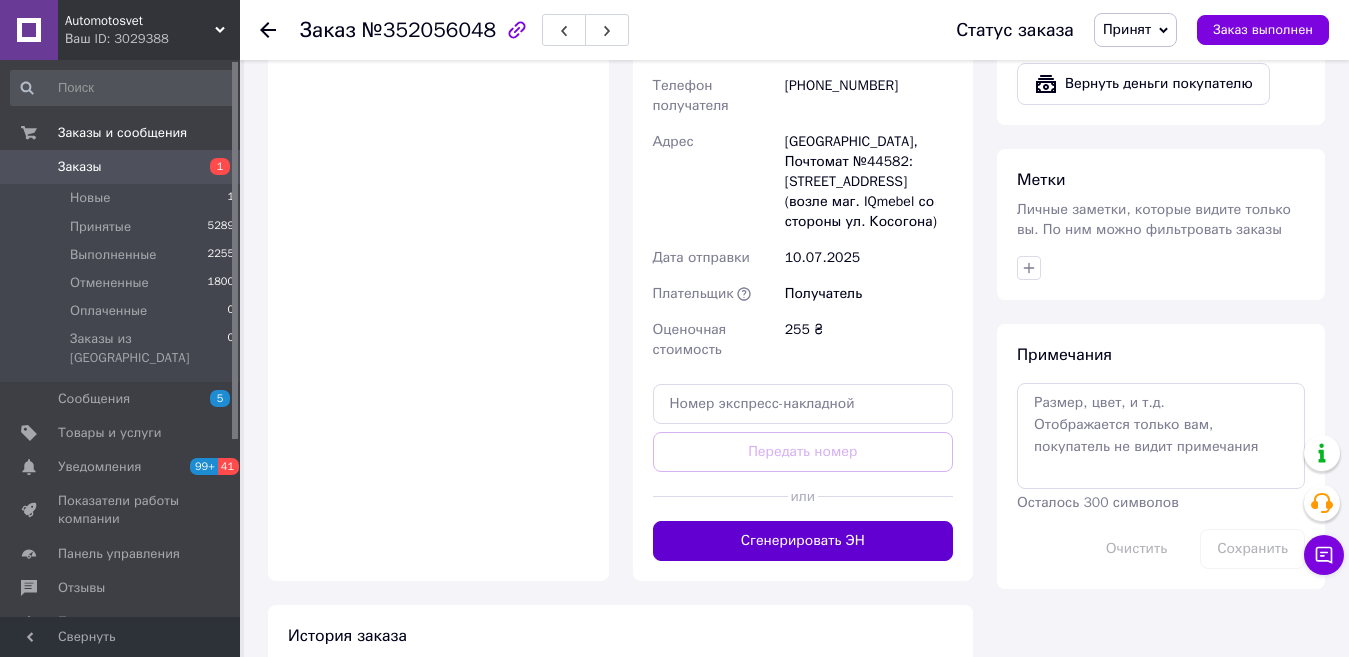 click on "Сгенерировать ЭН" at bounding box center [803, 541] 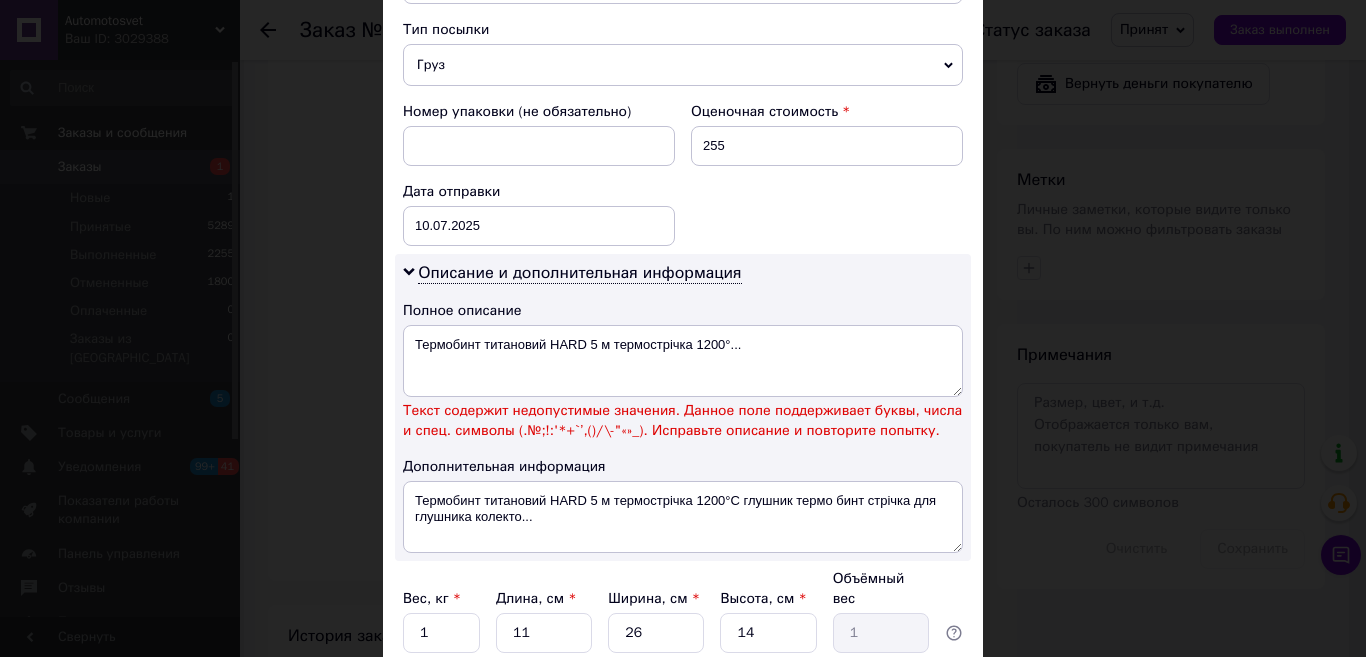 scroll, scrollTop: 800, scrollLeft: 0, axis: vertical 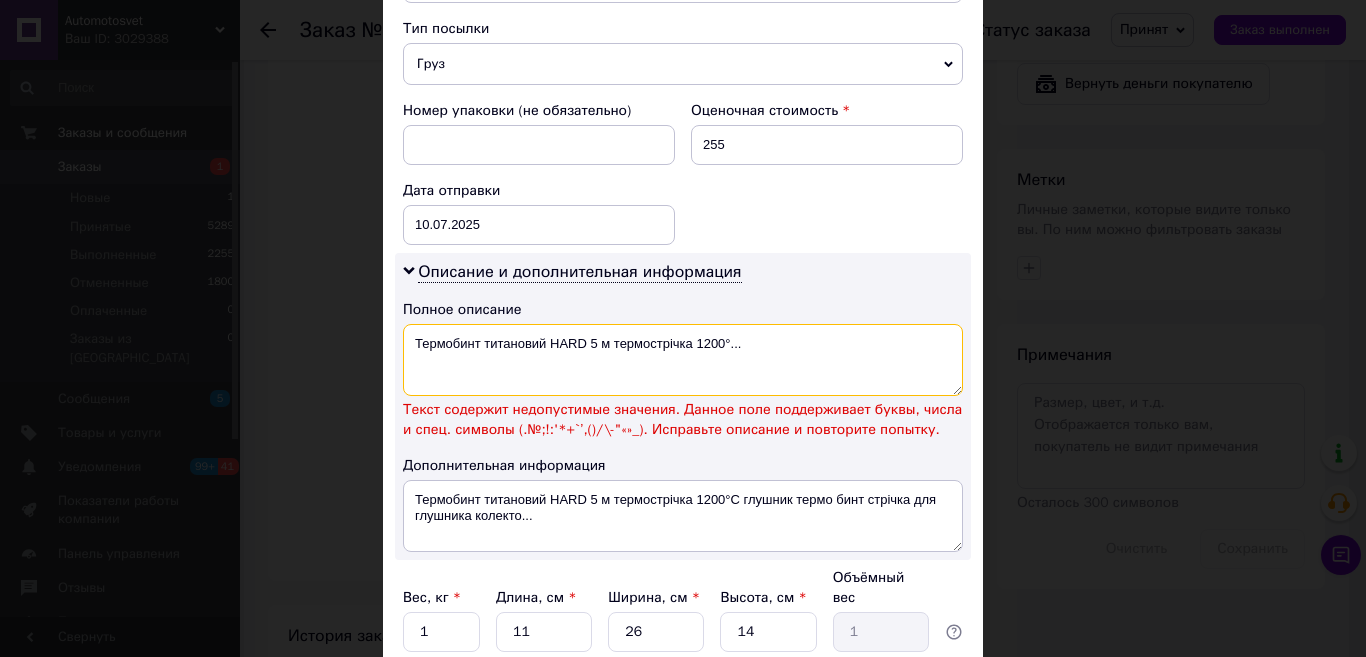 click on "Термобинт титановий HARD 5 м термострічка 1200°..." at bounding box center [683, 360] 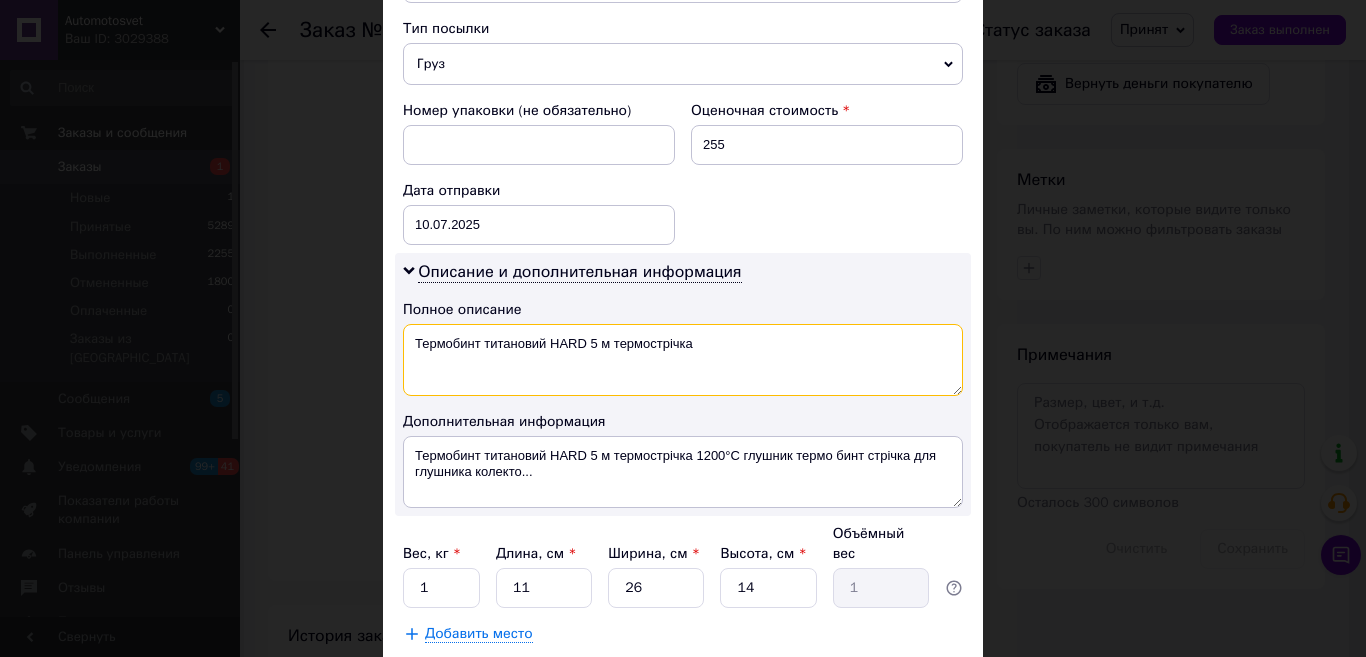 type on "Термобинт титановий HARD 5 м термострічка" 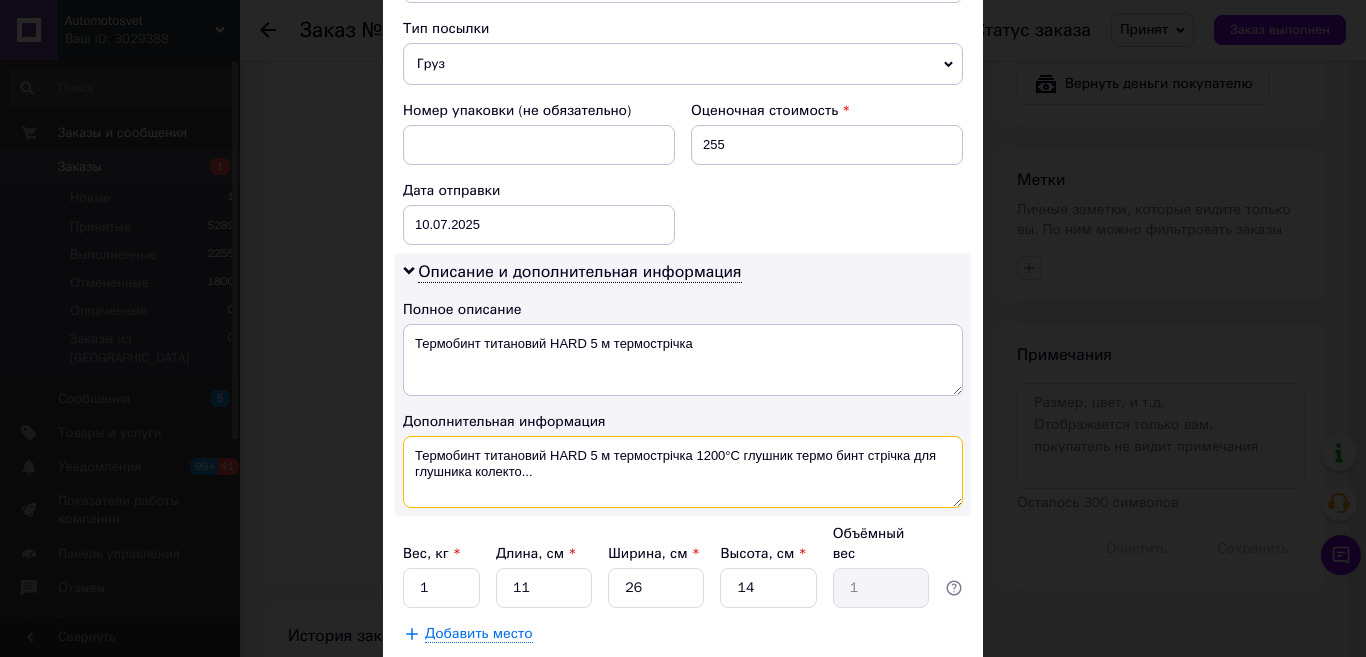 click on "Термобинт титановий HARD 5 м термострічка 1200°C глушник термо бинт стрічка для глушника колекто..." at bounding box center [683, 472] 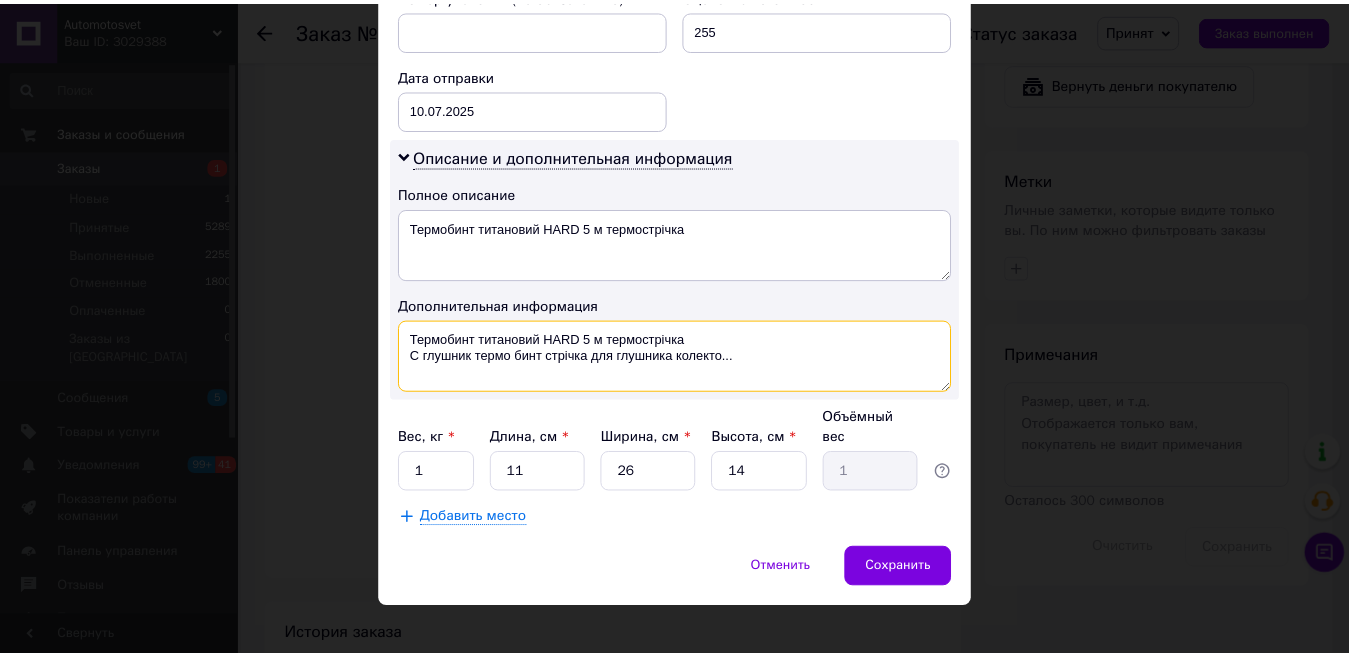 scroll, scrollTop: 917, scrollLeft: 0, axis: vertical 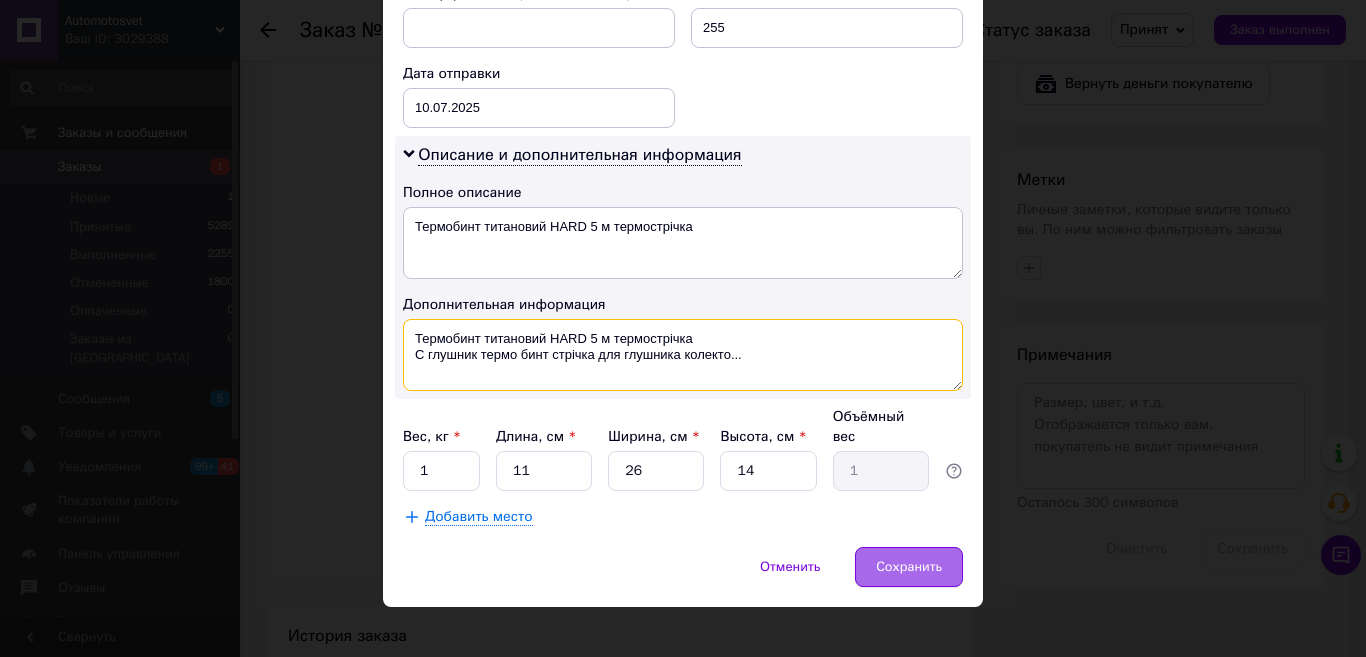 type on "Термобинт титановий HARD 5 м термострічка
C глушник термо бинт стрічка для глушника колекто..." 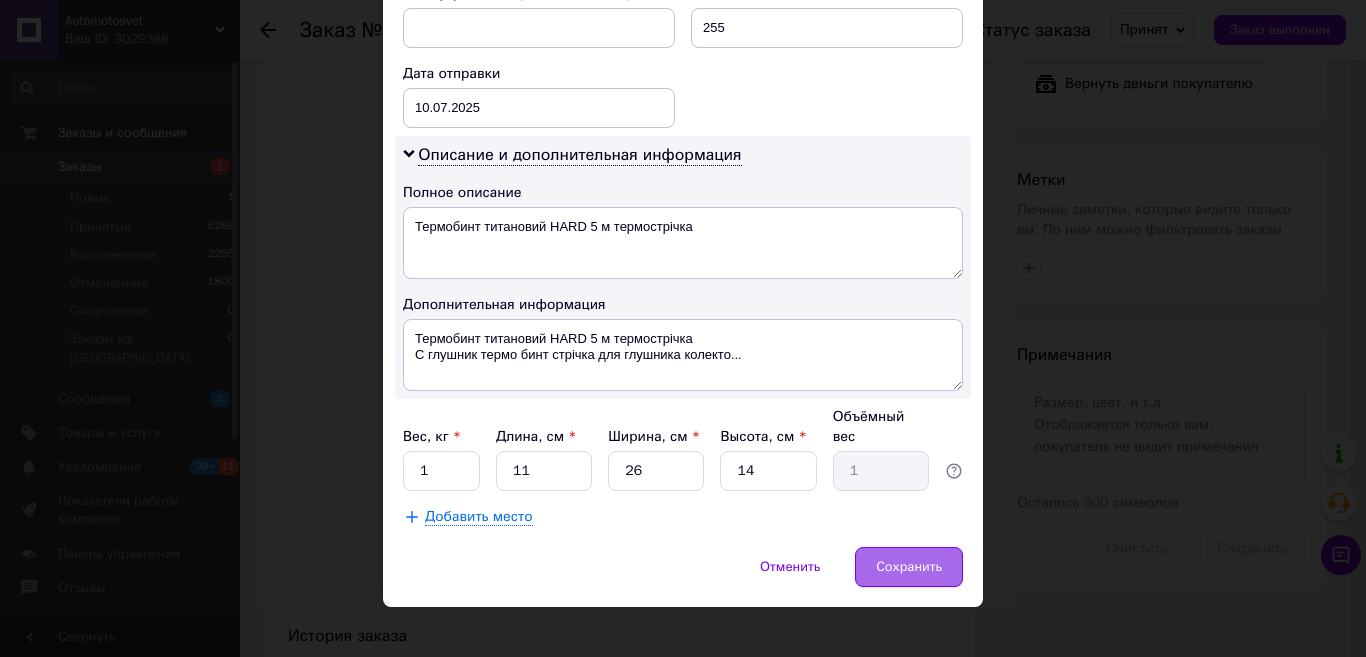 click on "Сохранить" at bounding box center [909, 567] 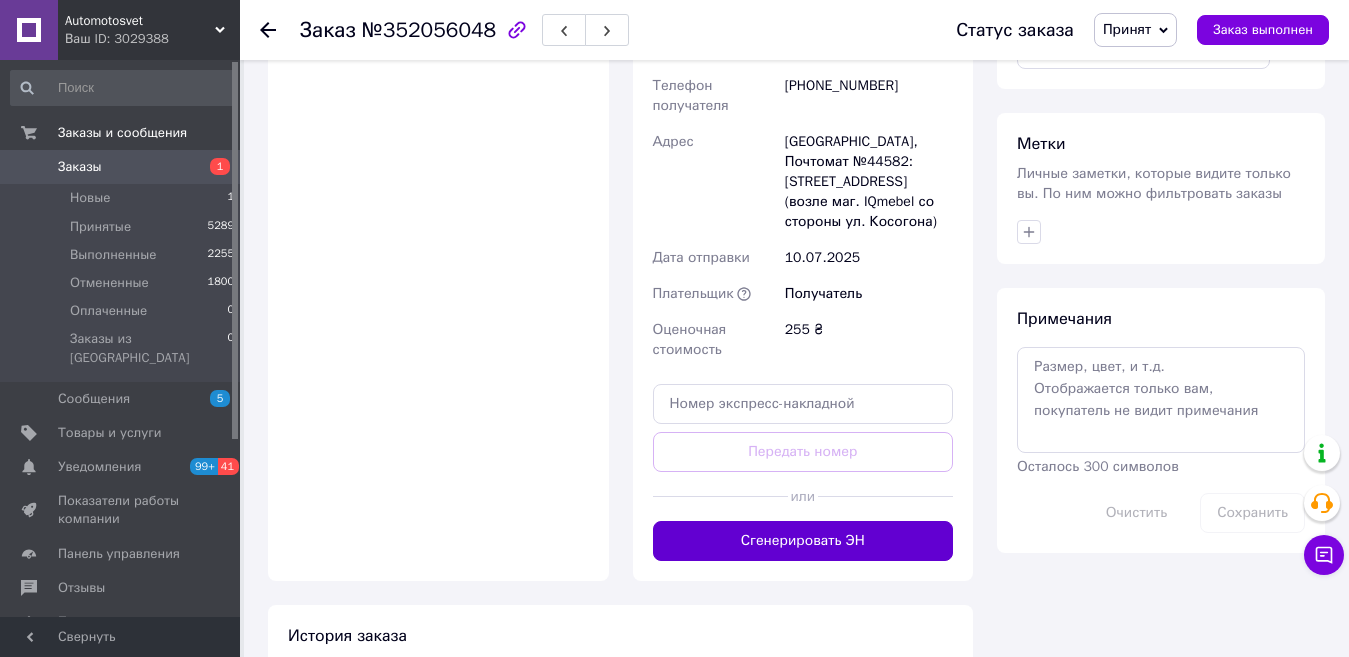 click on "Сгенерировать ЭН" at bounding box center (803, 541) 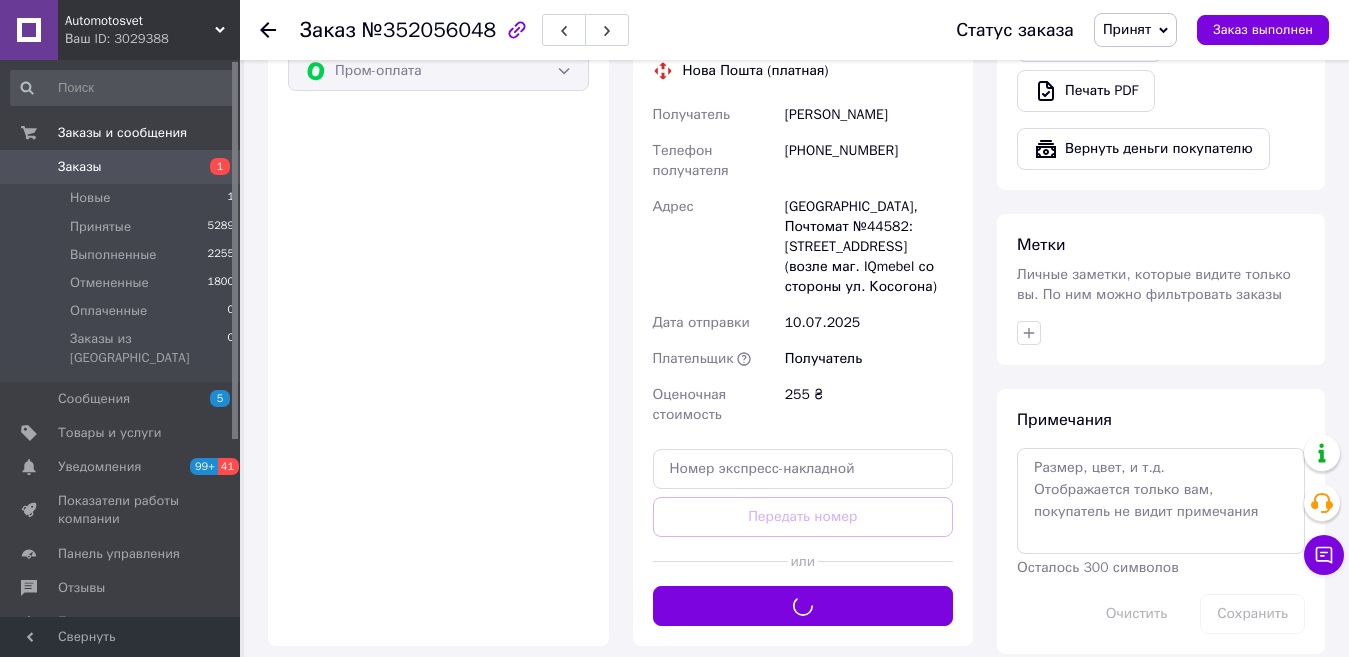 scroll, scrollTop: 826, scrollLeft: 0, axis: vertical 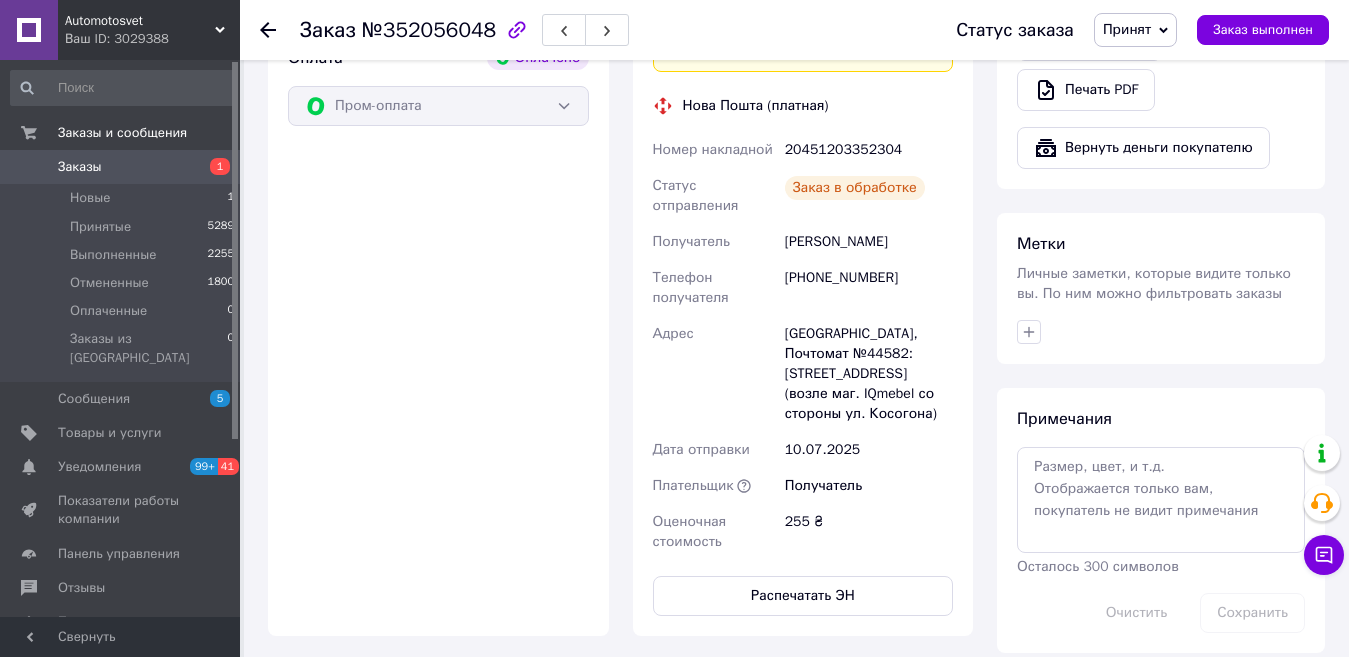 click 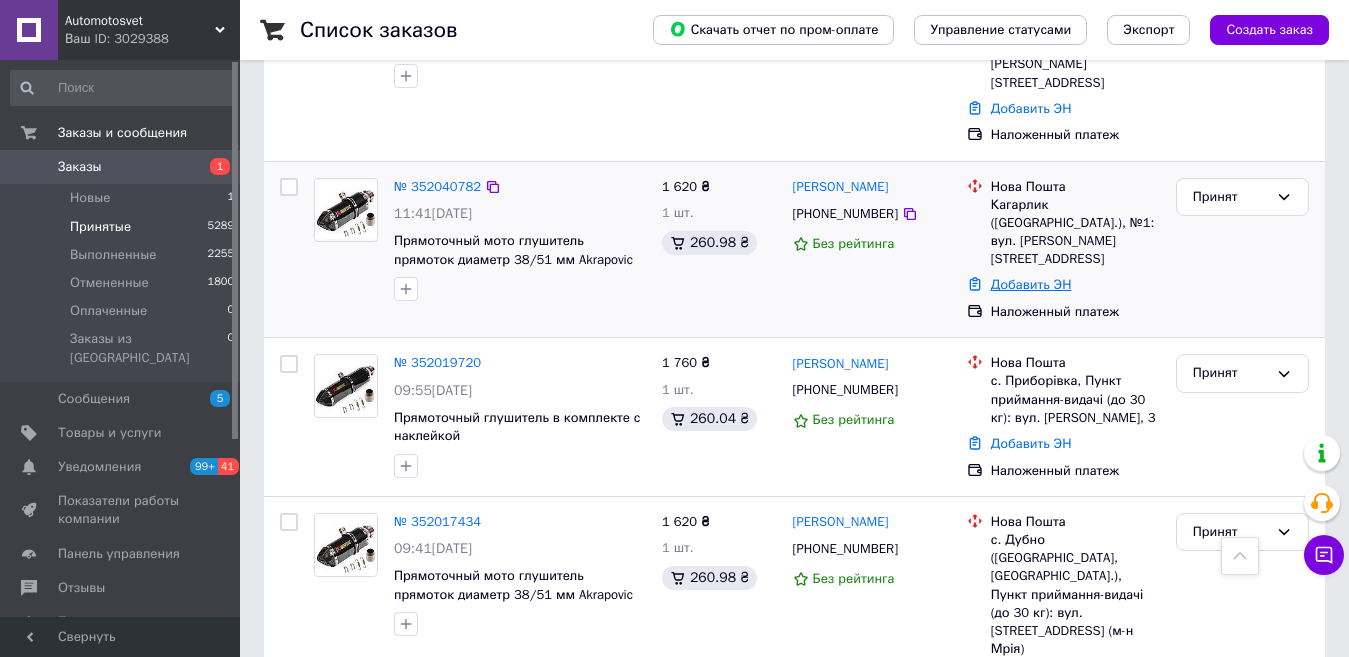 scroll, scrollTop: 1404, scrollLeft: 0, axis: vertical 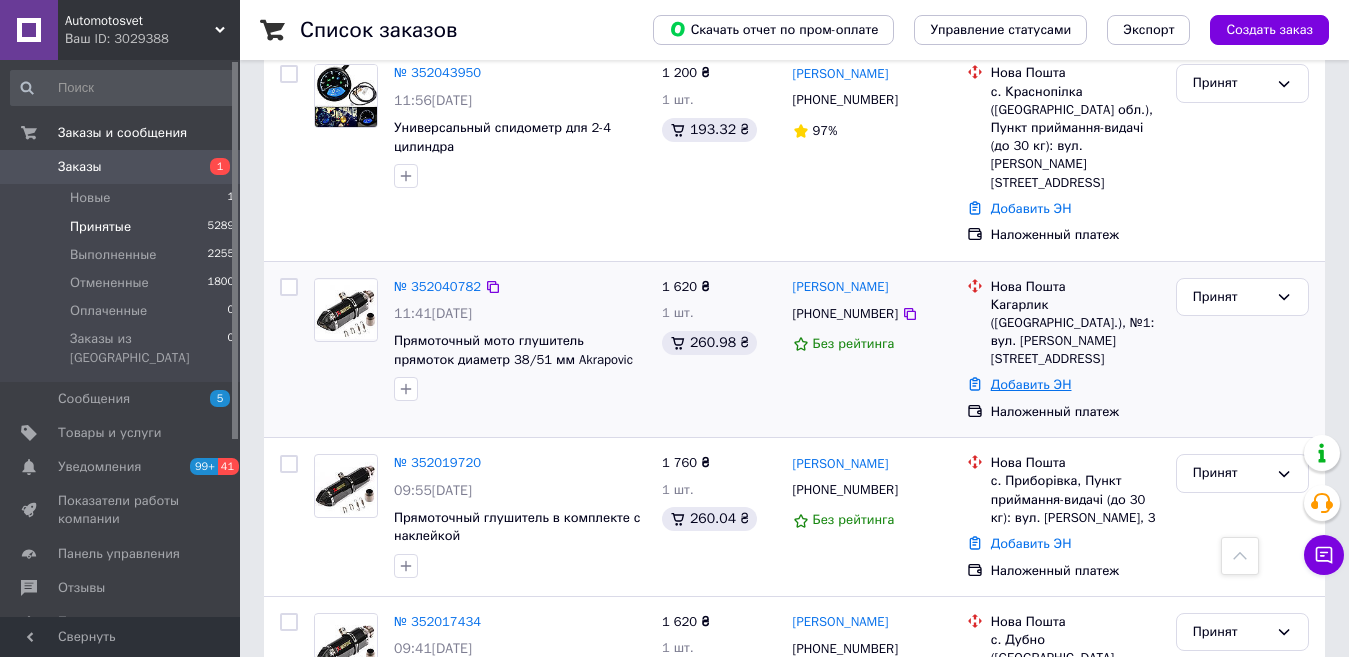 click on "Добавить ЭН" at bounding box center (1031, 384) 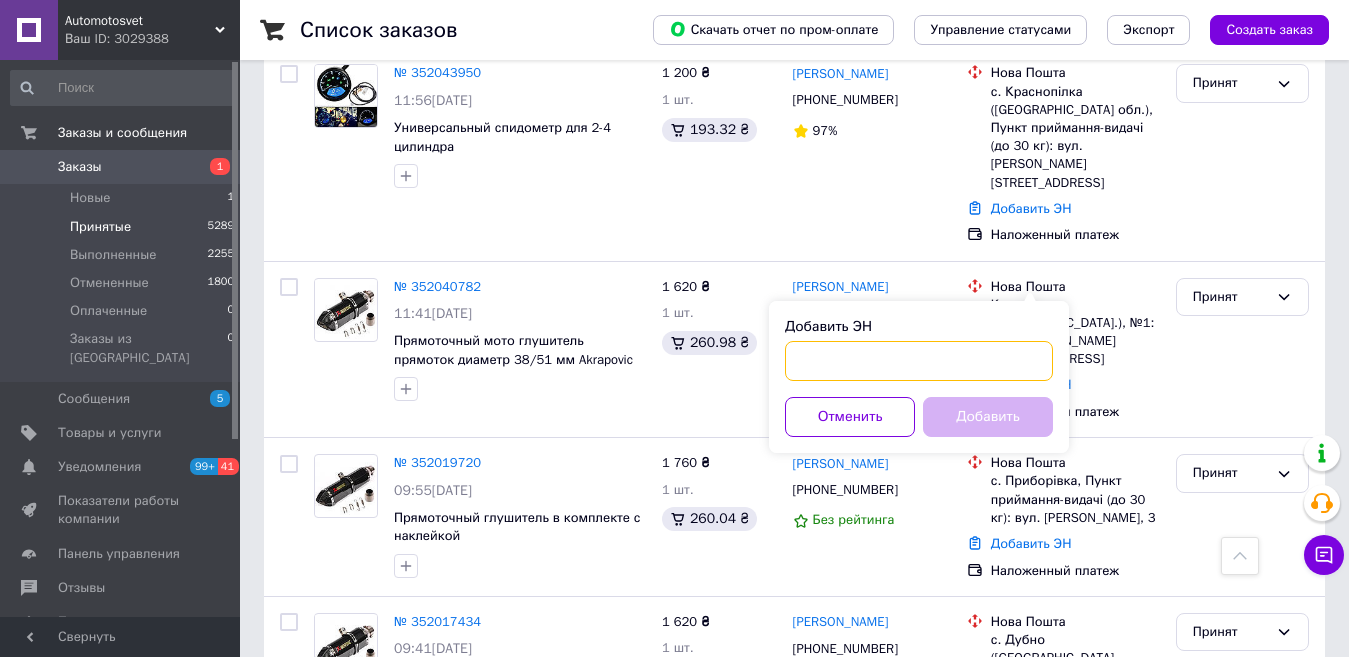 click on "Добавить ЭН" at bounding box center [919, 361] 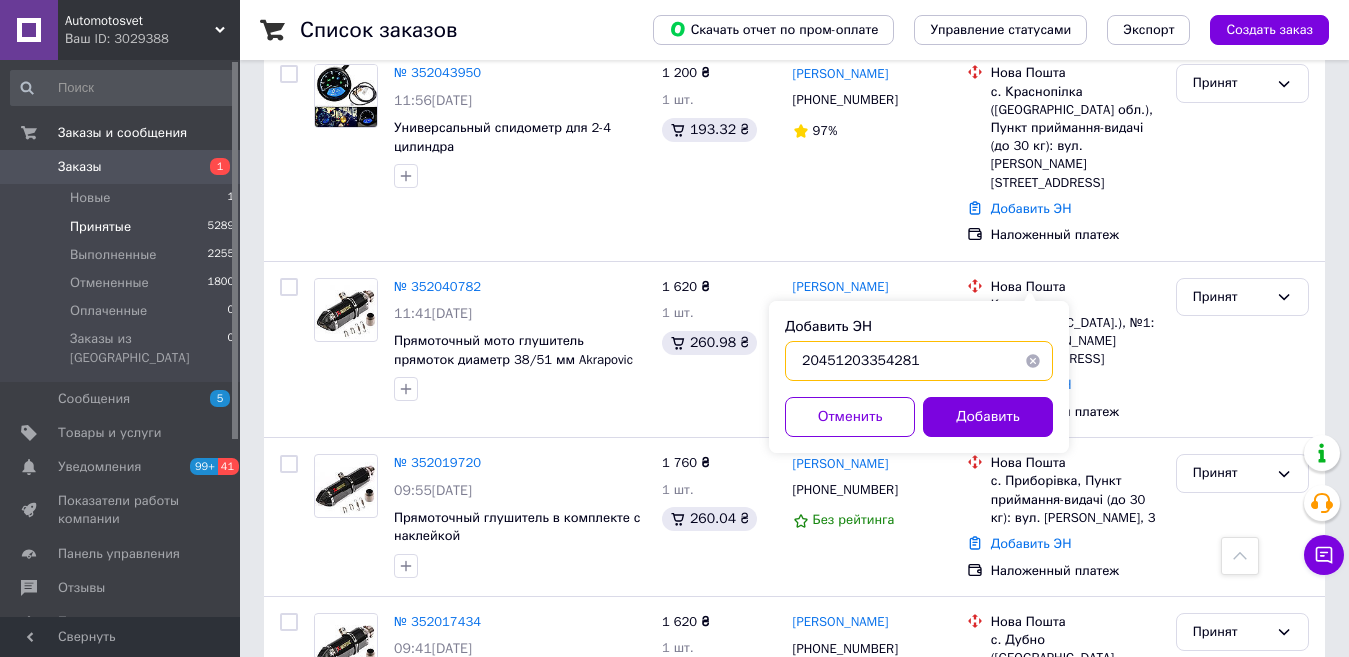 type on "20451203354281" 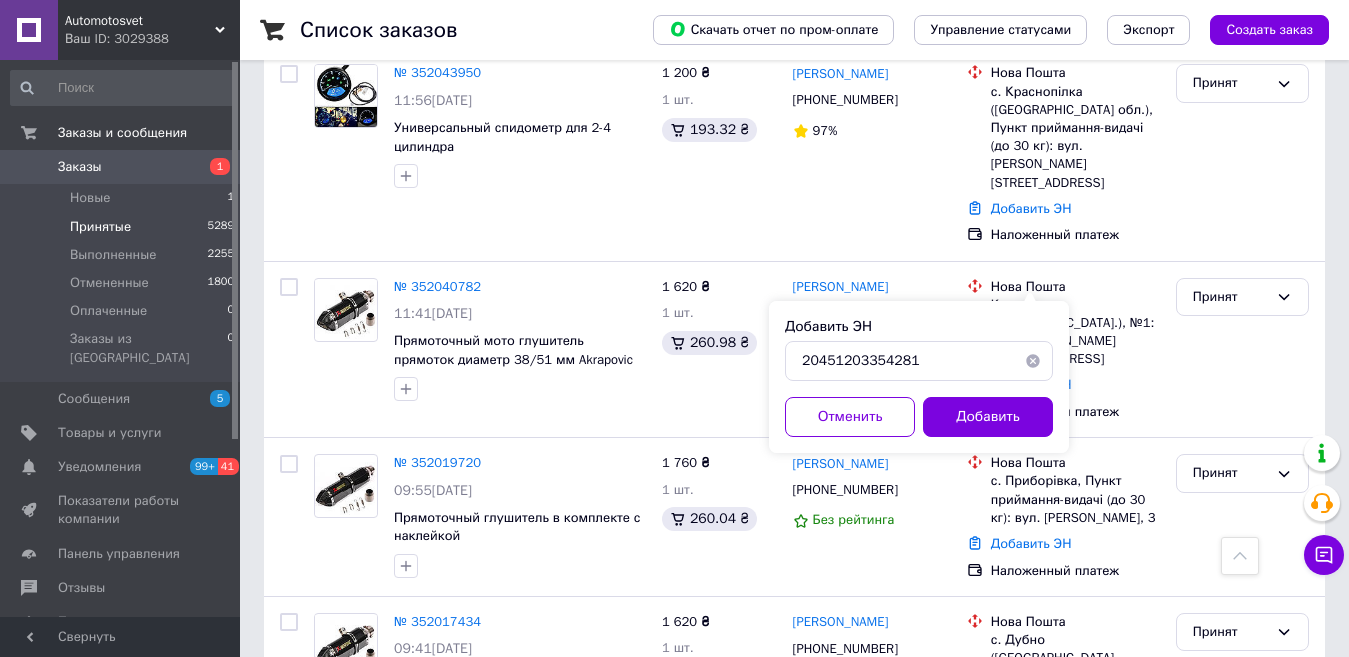 click on "Добавить" at bounding box center [988, 417] 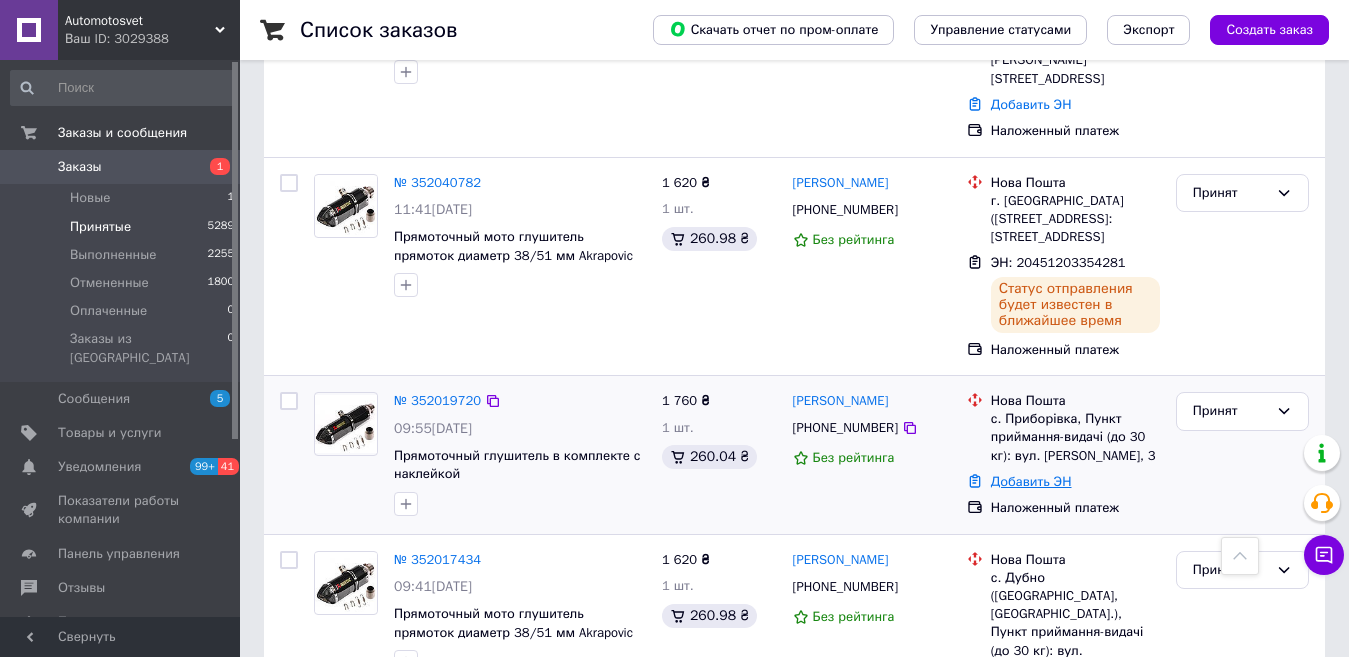 scroll, scrollTop: 1300, scrollLeft: 0, axis: vertical 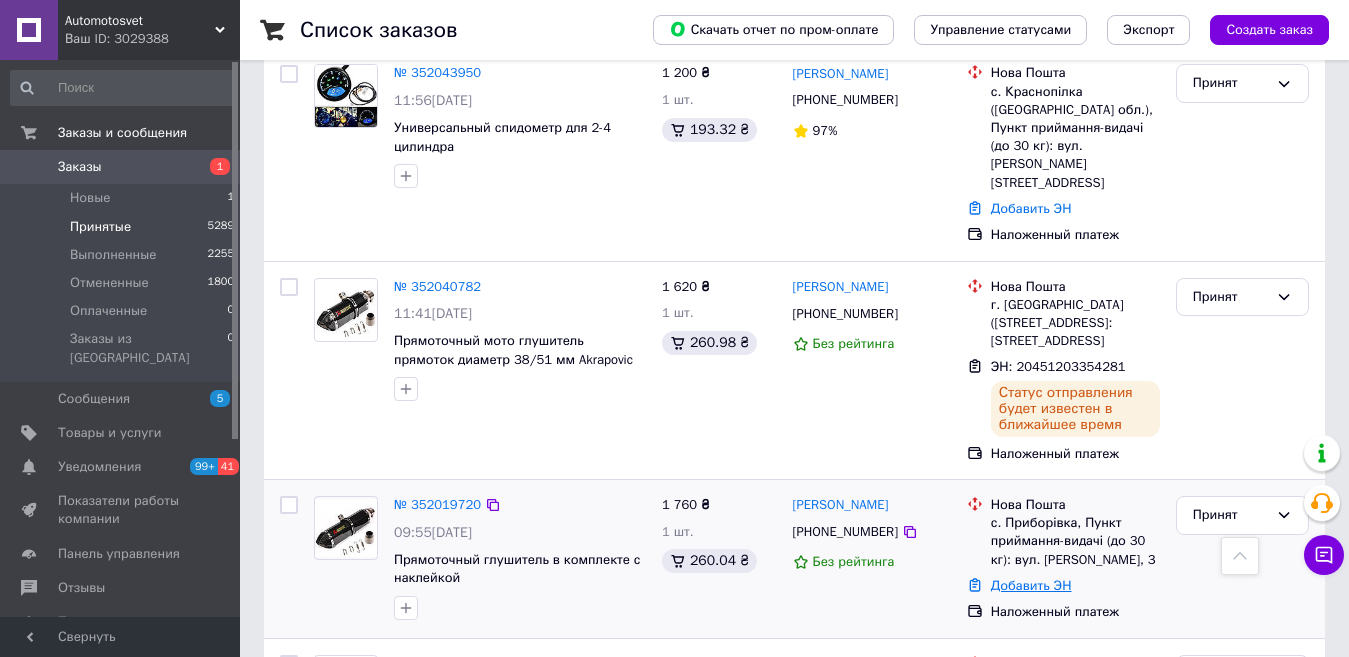 click on "Добавить ЭН" at bounding box center [1031, 585] 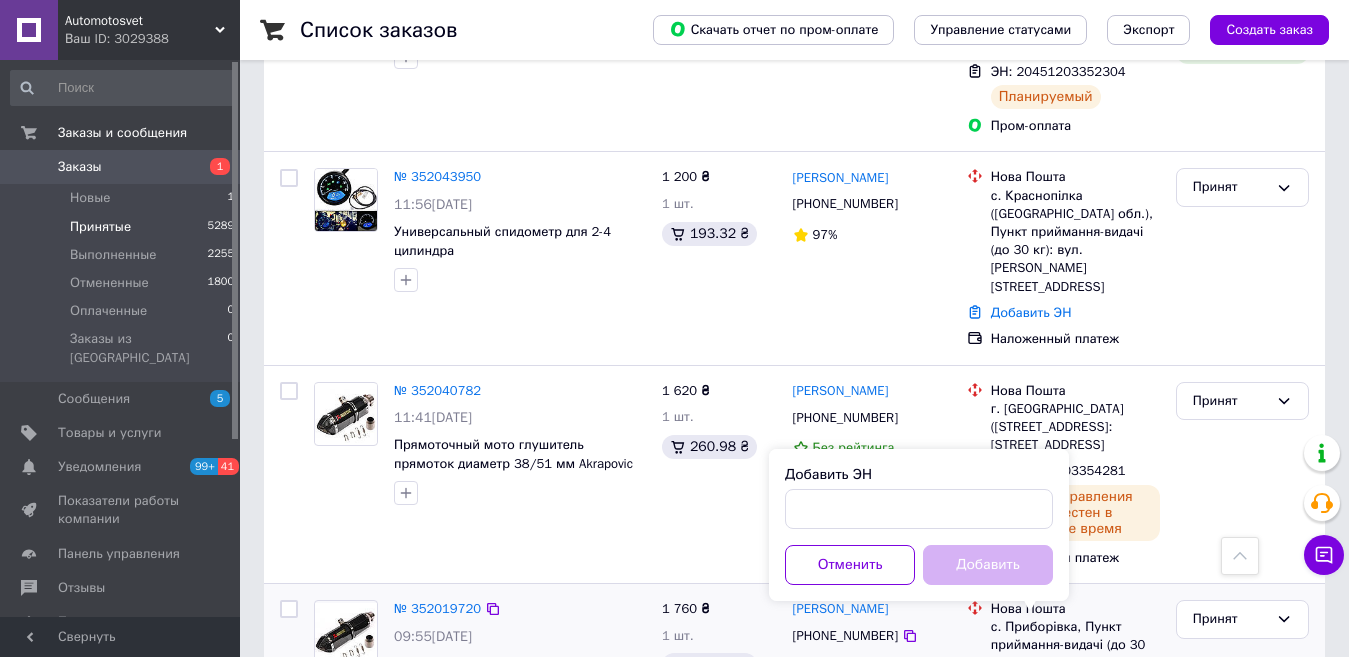 scroll, scrollTop: 1404, scrollLeft: 0, axis: vertical 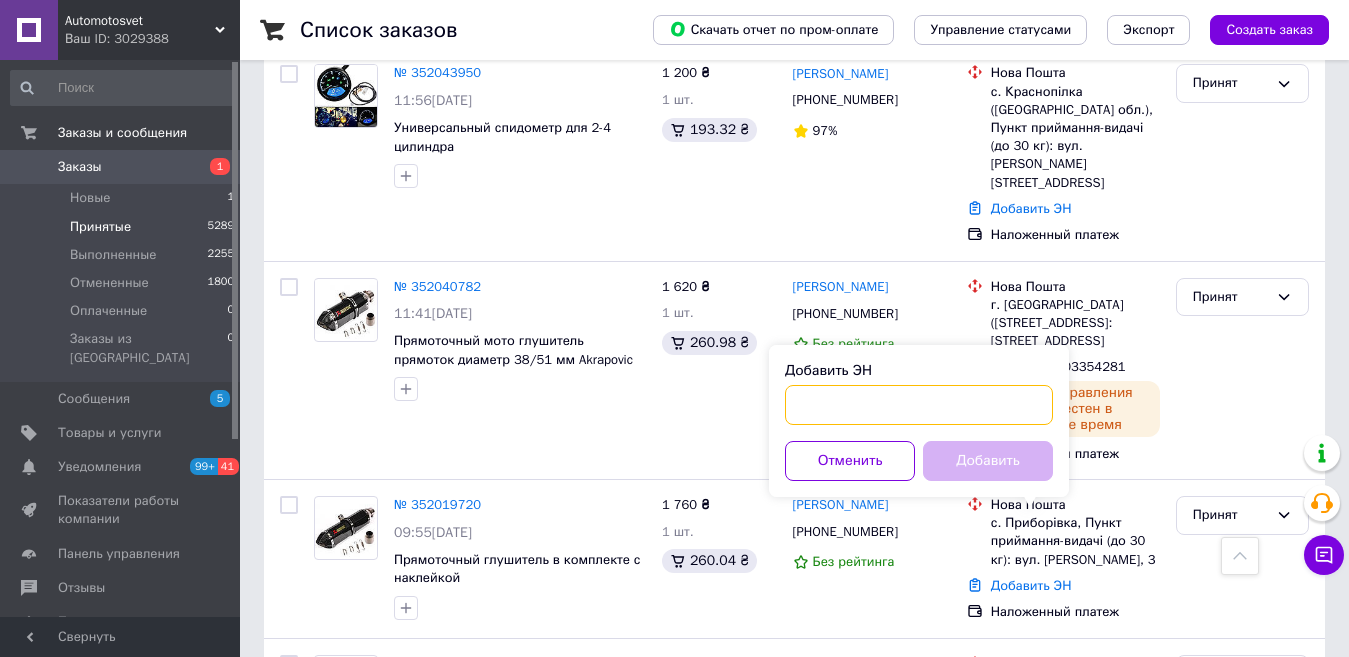 click on "Добавить ЭН" at bounding box center (919, 405) 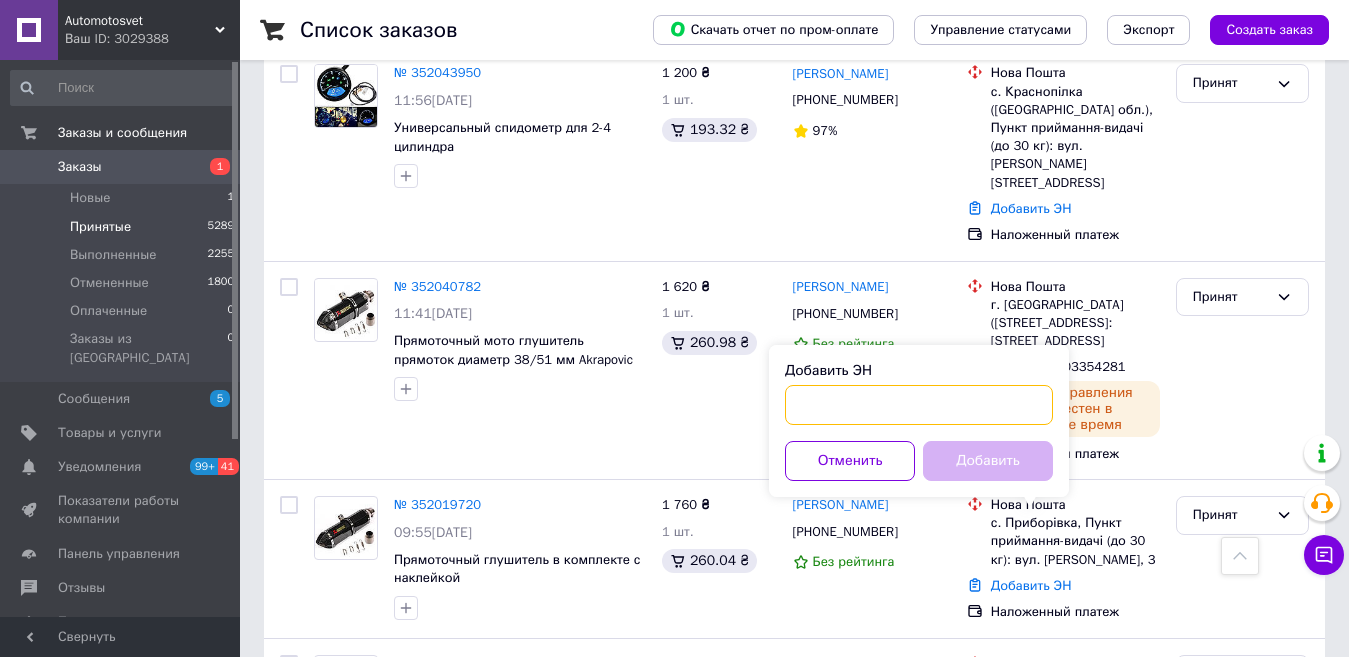 paste on "20451203355979" 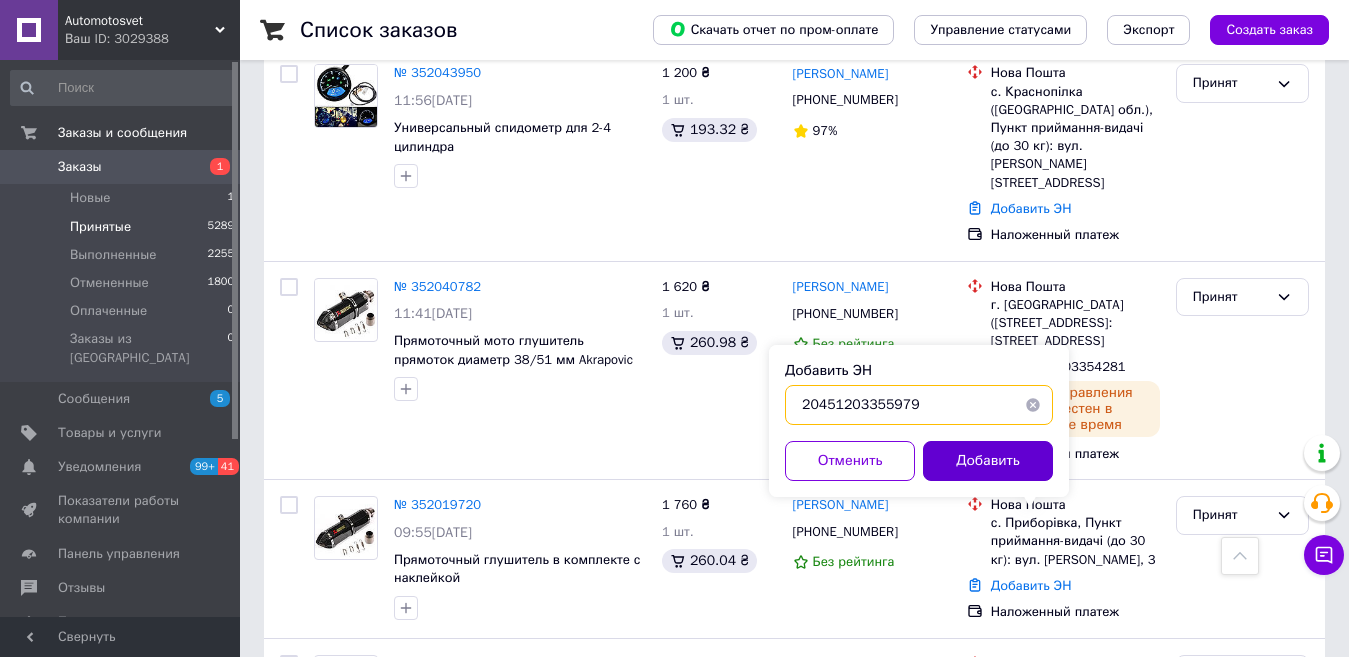 type on "20451203355979" 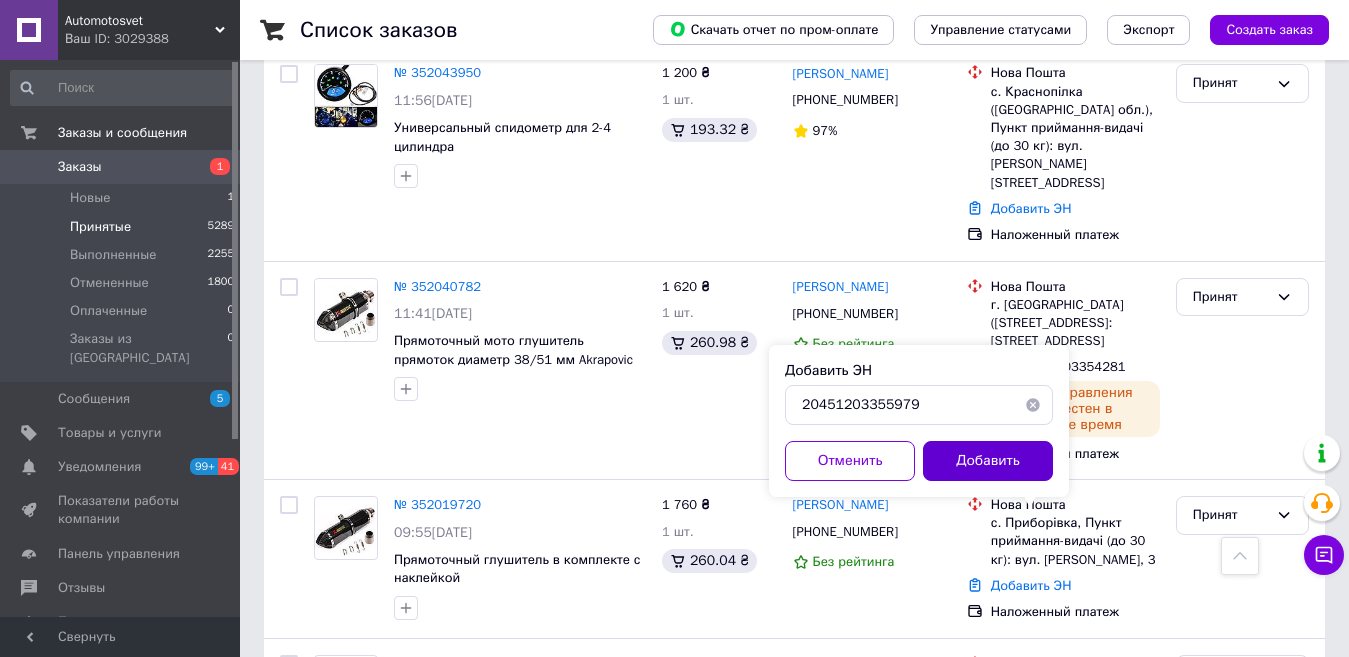 click on "Добавить" at bounding box center (988, 461) 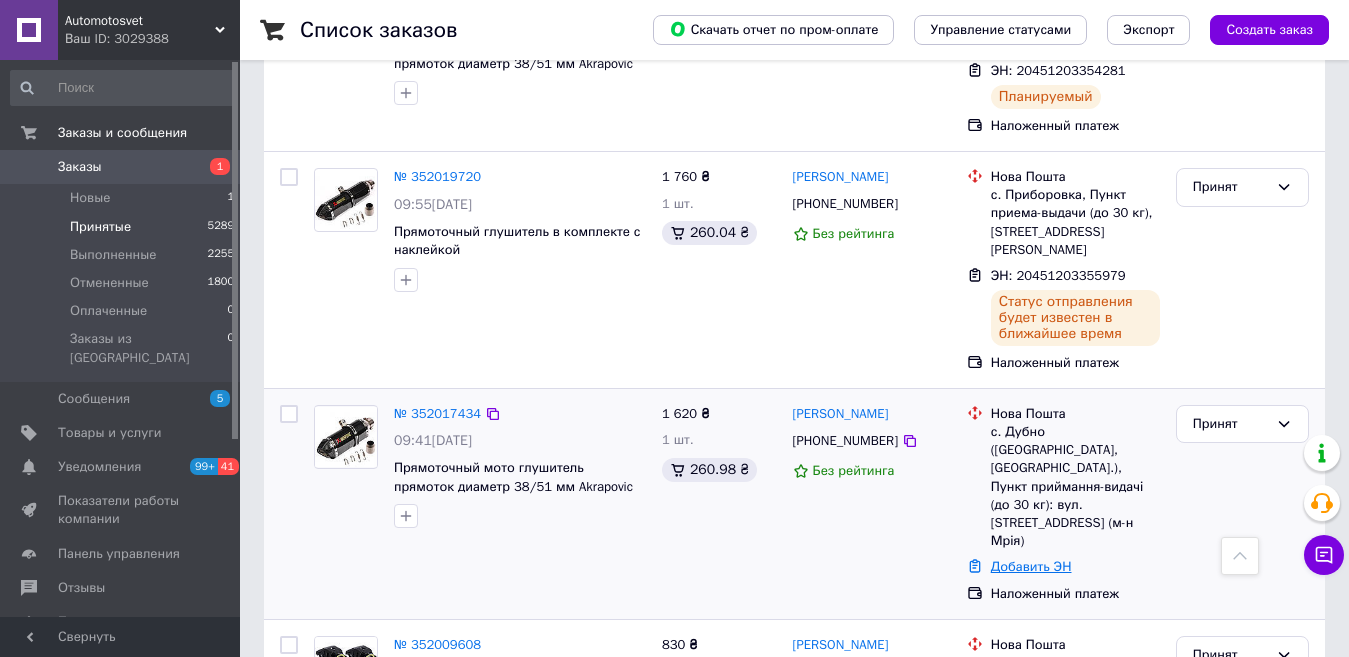scroll, scrollTop: 1904, scrollLeft: 0, axis: vertical 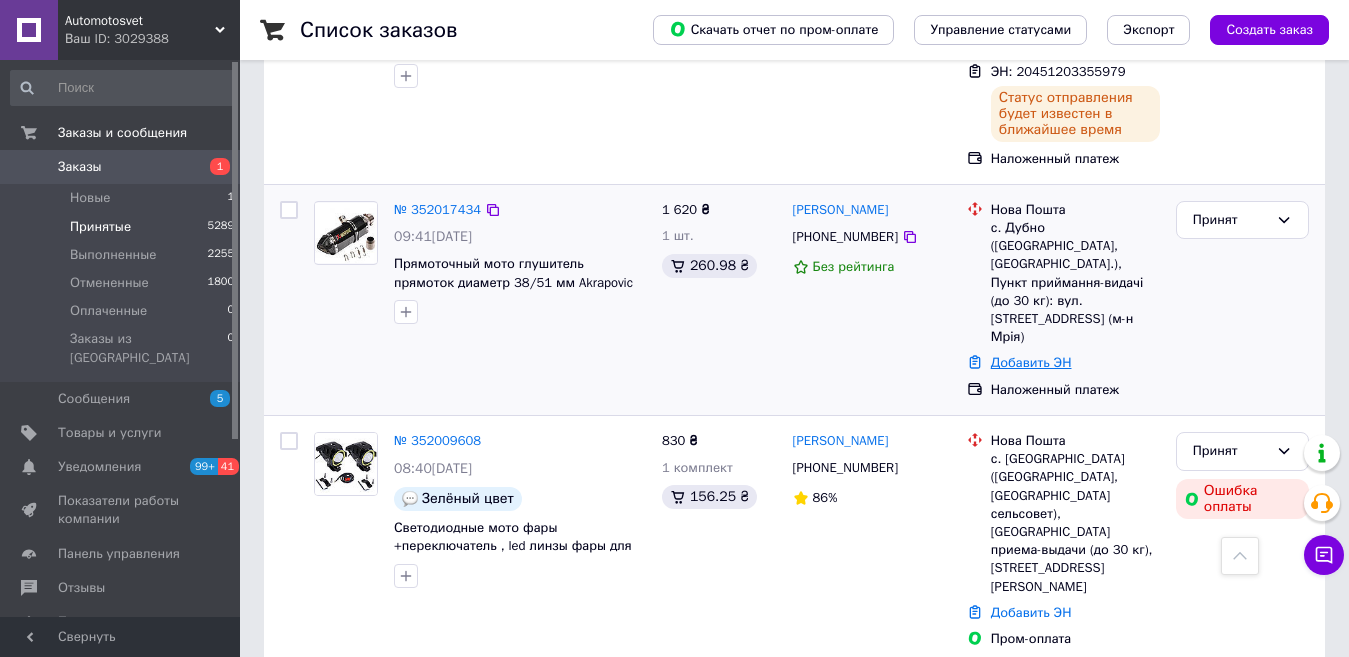 click on "Добавить ЭН" at bounding box center (1031, 362) 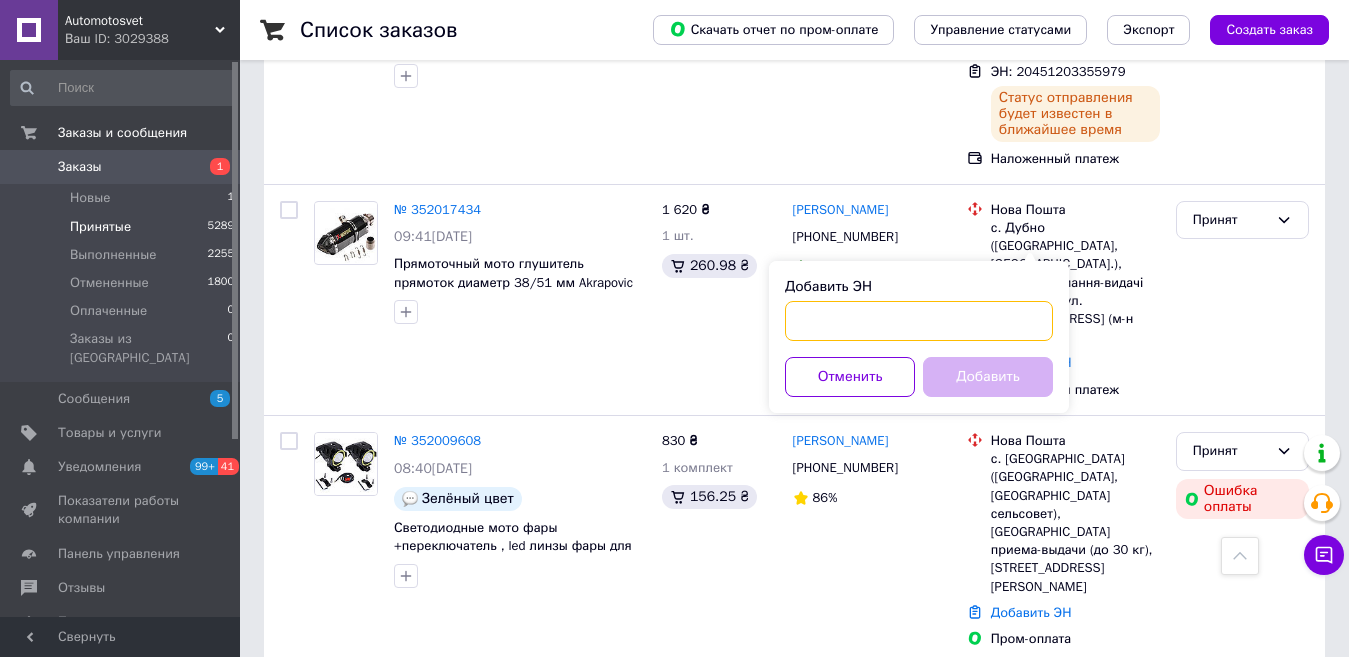 click on "Добавить ЭН" at bounding box center [919, 321] 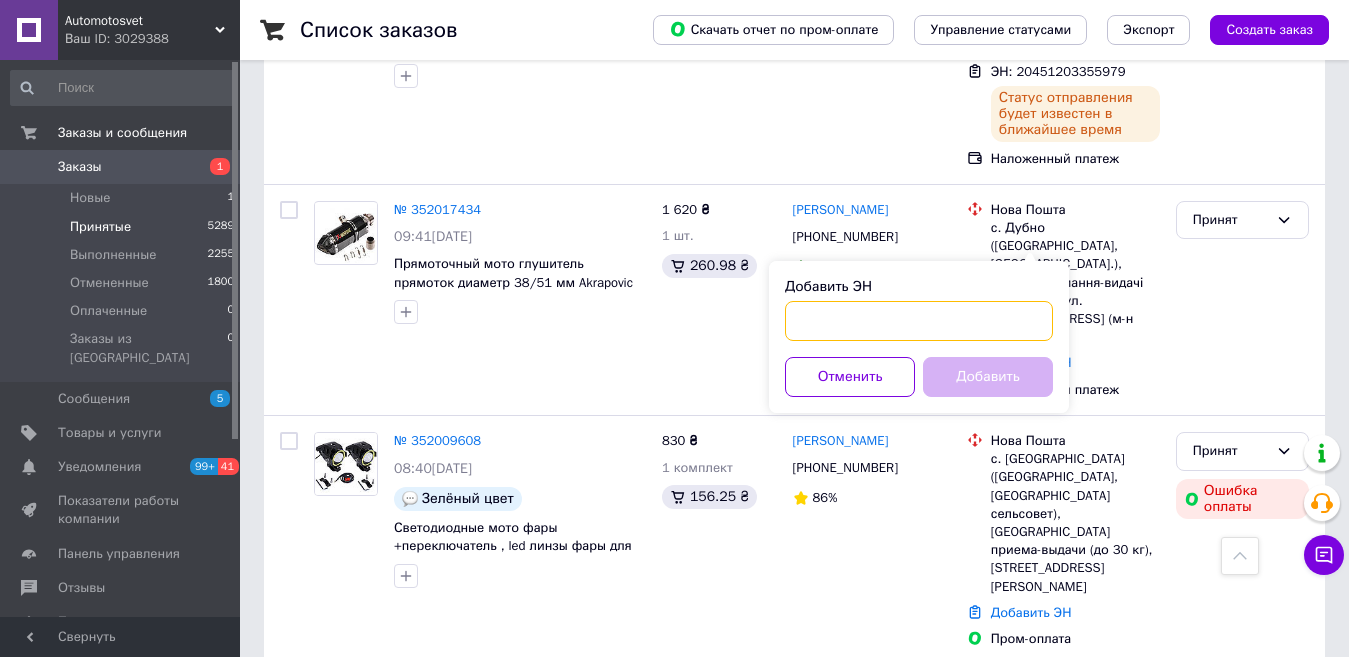 paste on "20451203357807" 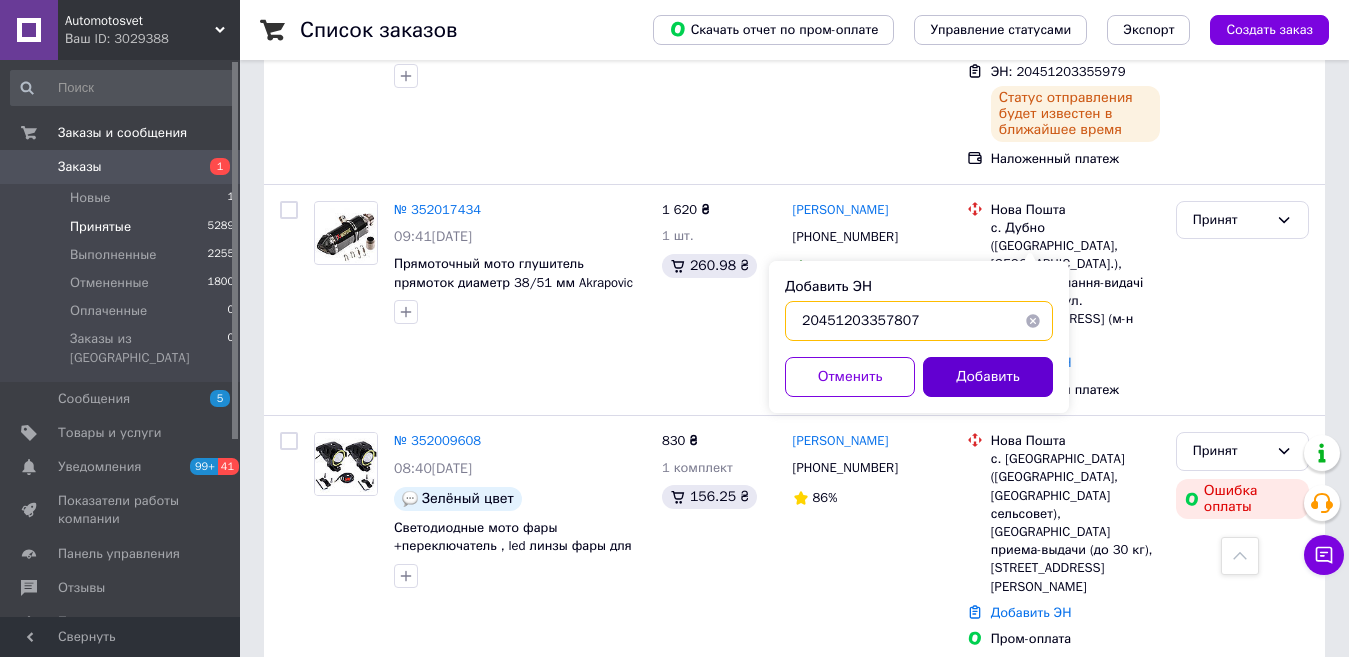 type on "20451203357807" 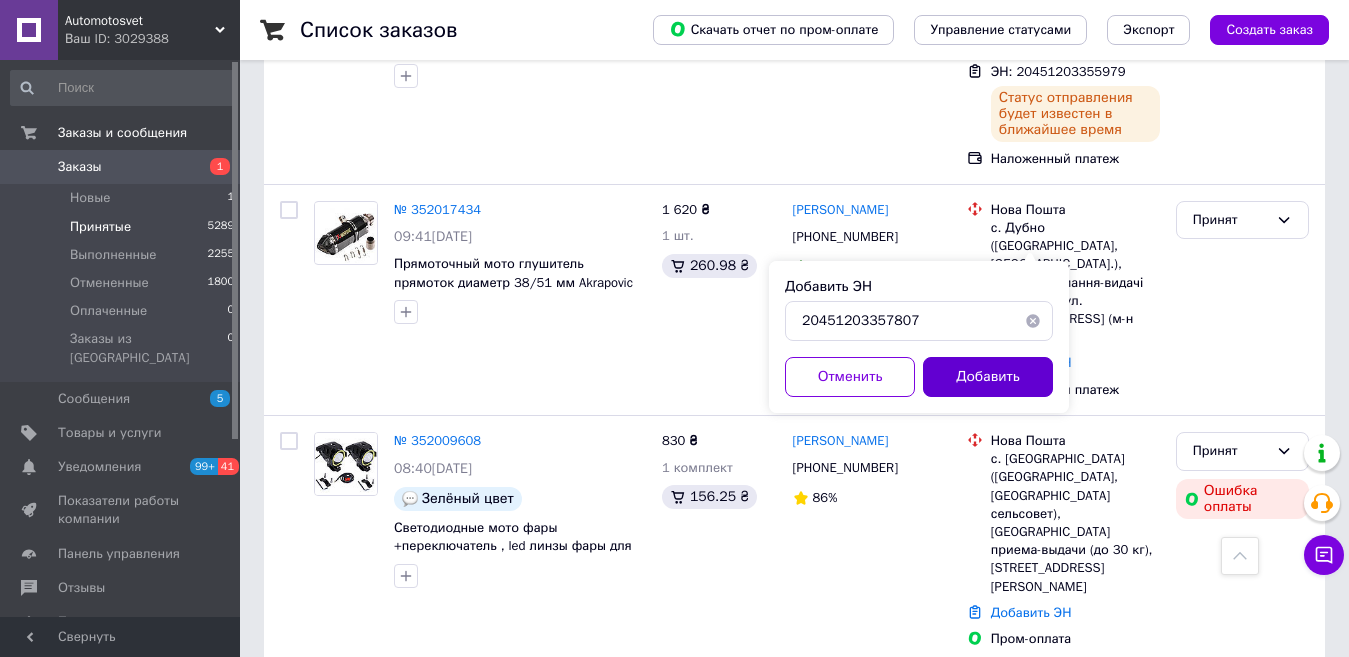 click on "Добавить" at bounding box center (988, 377) 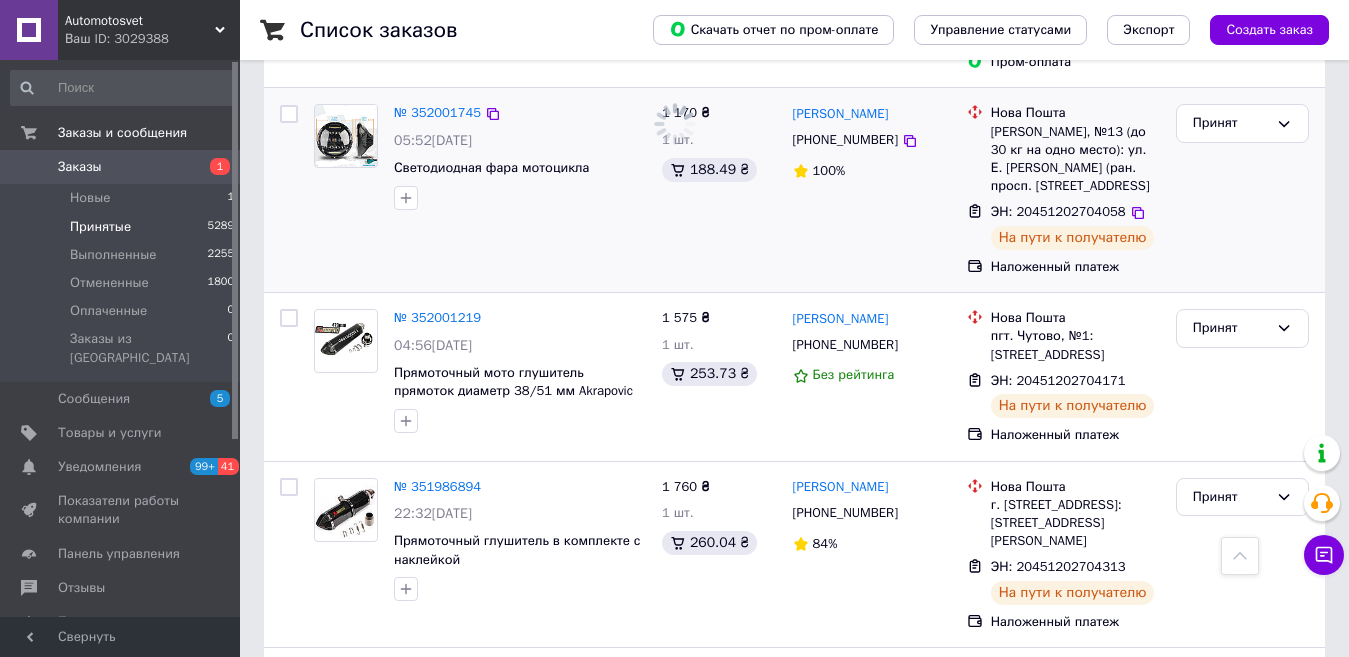 scroll, scrollTop: 2504, scrollLeft: 0, axis: vertical 